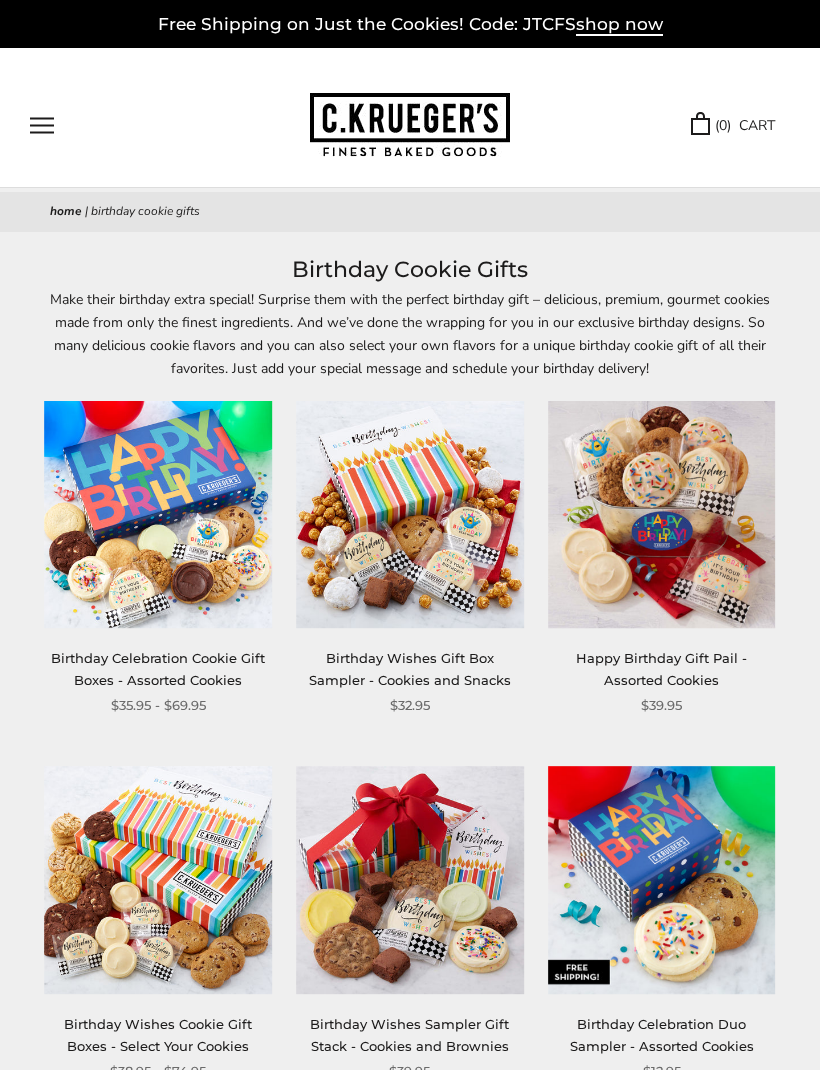 scroll, scrollTop: 0, scrollLeft: 0, axis: both 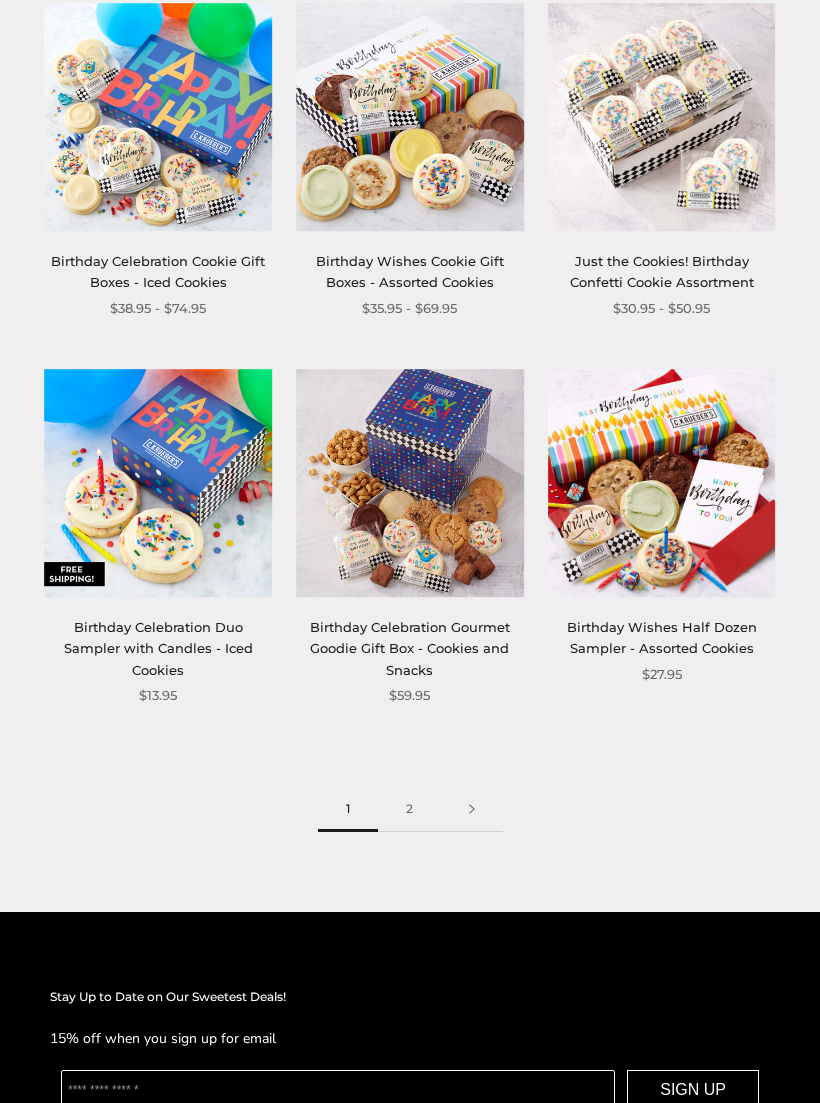 click on "2" at bounding box center (409, 810) 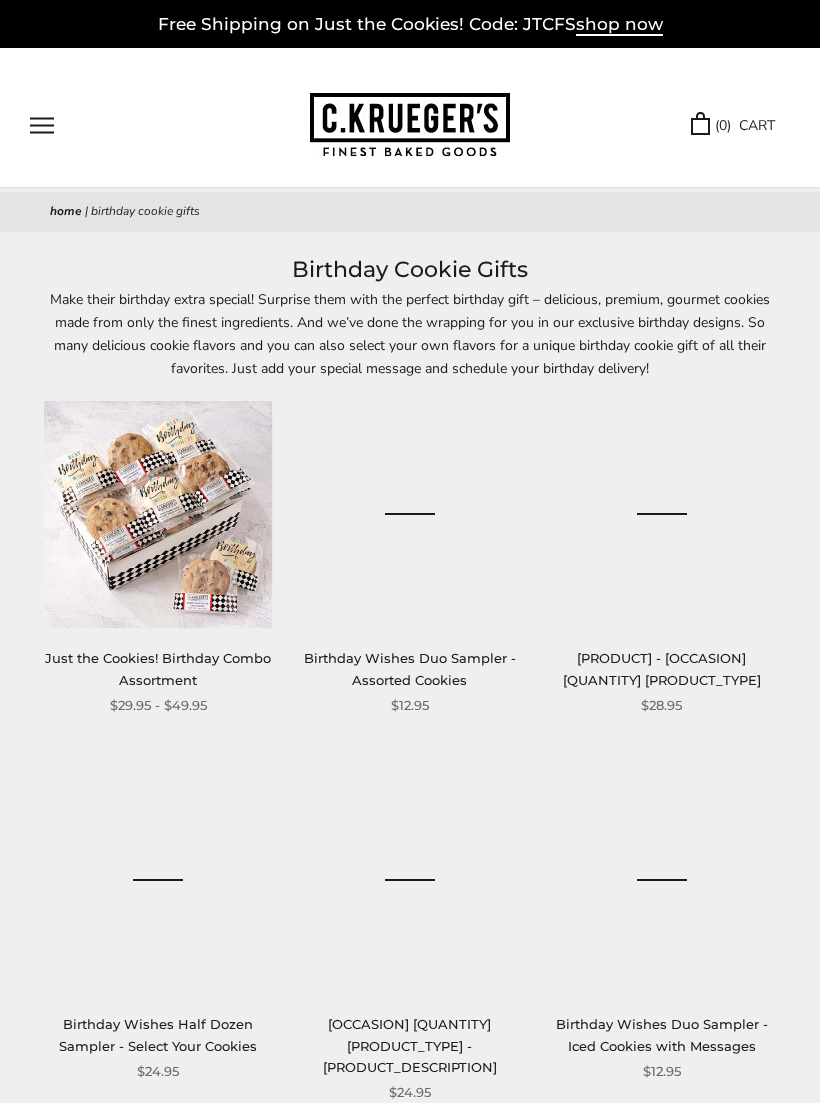 scroll, scrollTop: 0, scrollLeft: 0, axis: both 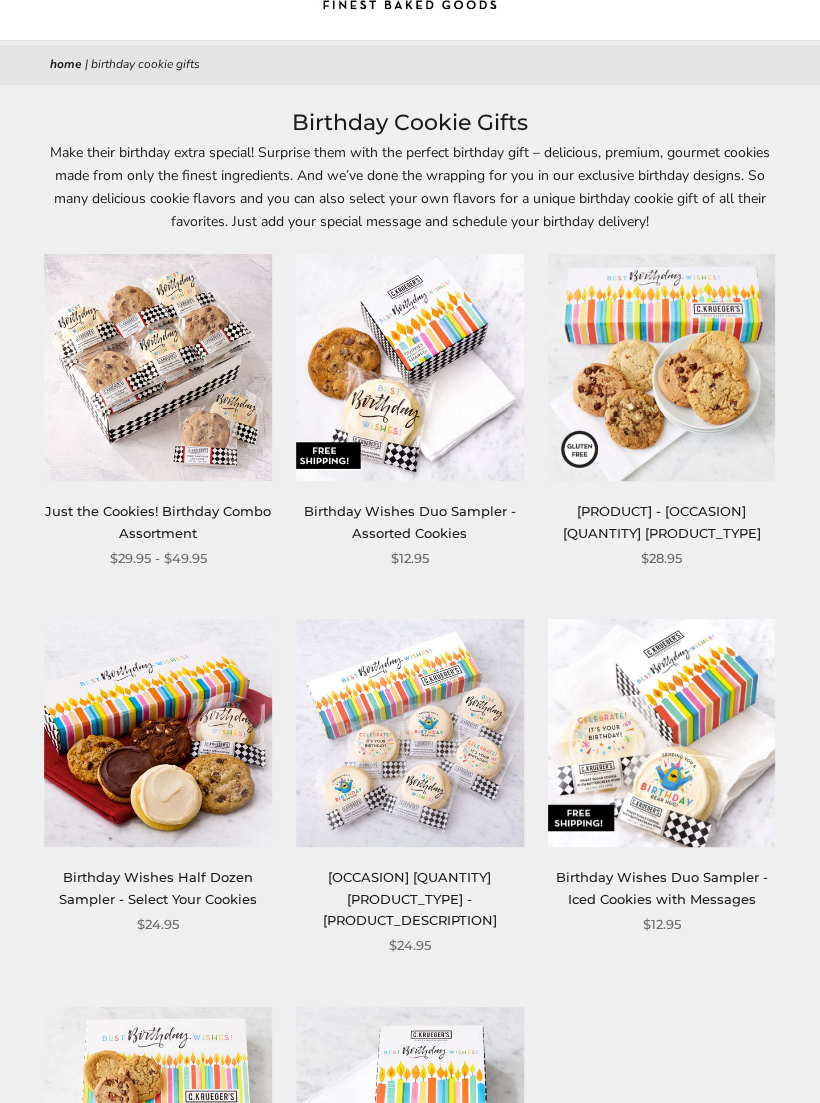 click on "Birthday Wishes Duo Sampler - Assorted Cookies" at bounding box center [410, 521] 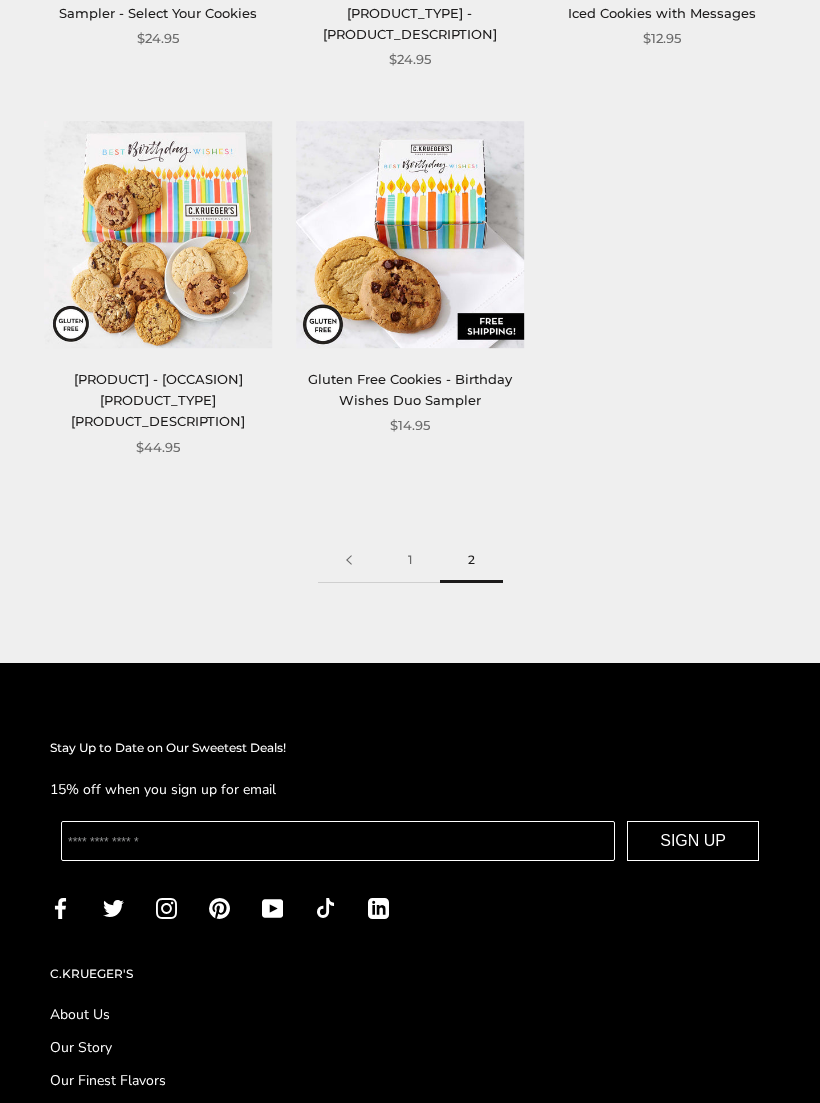 scroll, scrollTop: 1021, scrollLeft: 0, axis: vertical 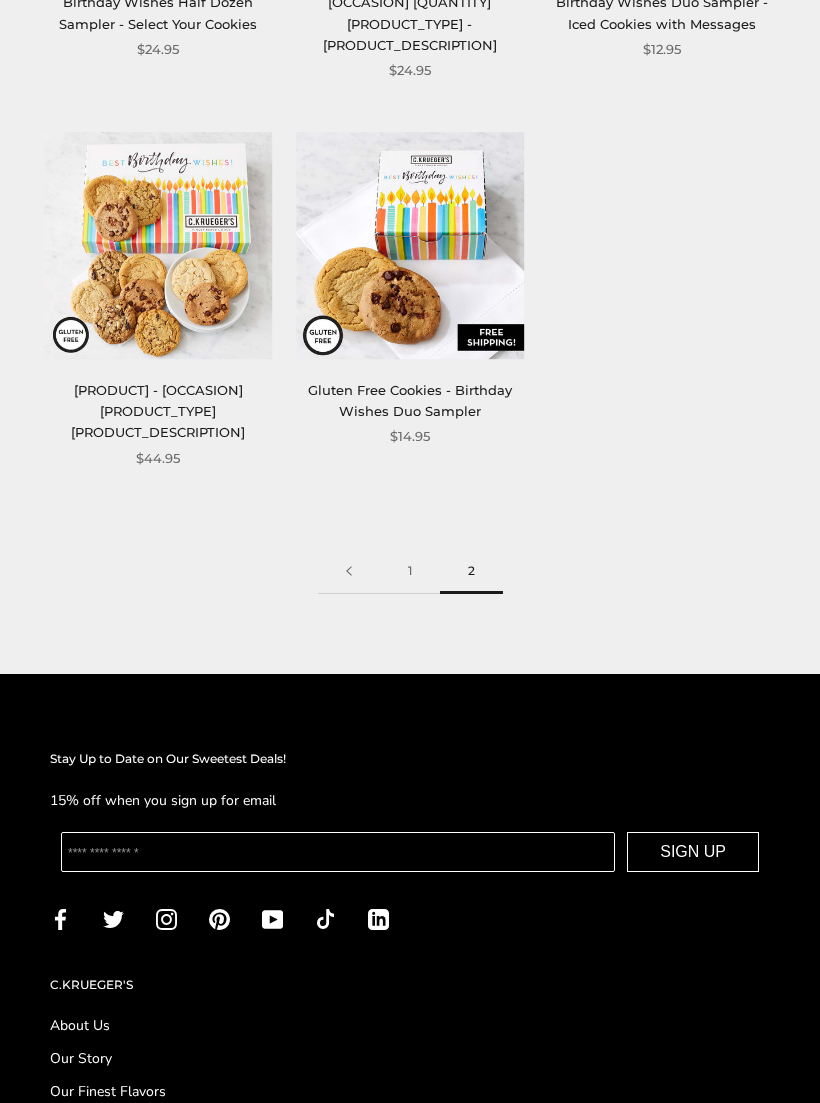 click on "1" at bounding box center [410, 572] 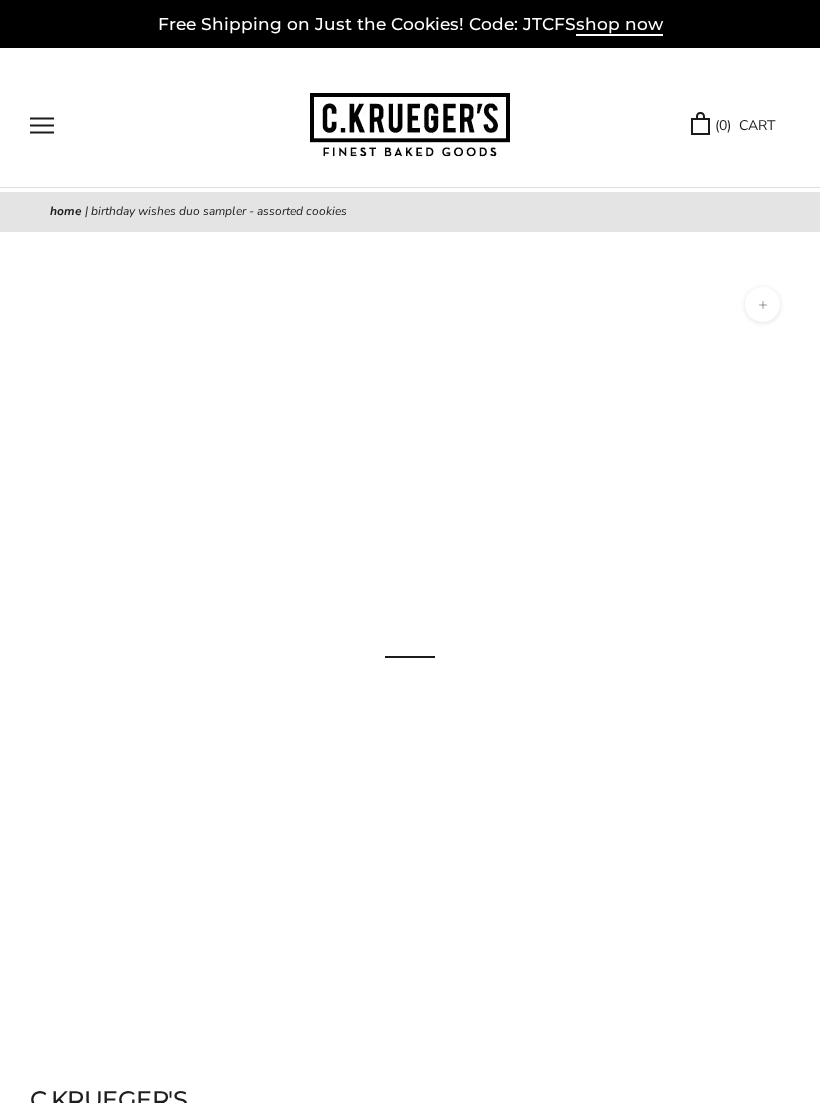 scroll, scrollTop: 0, scrollLeft: 0, axis: both 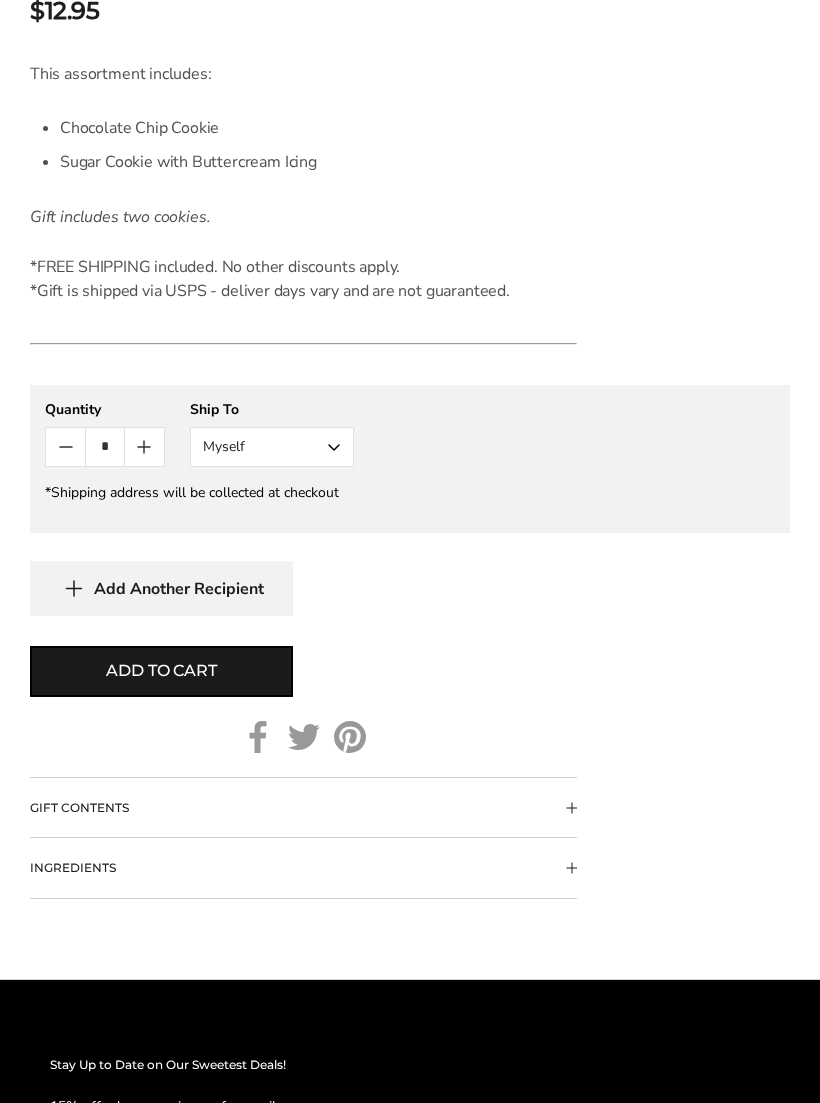 click on "Myself" at bounding box center [272, 447] 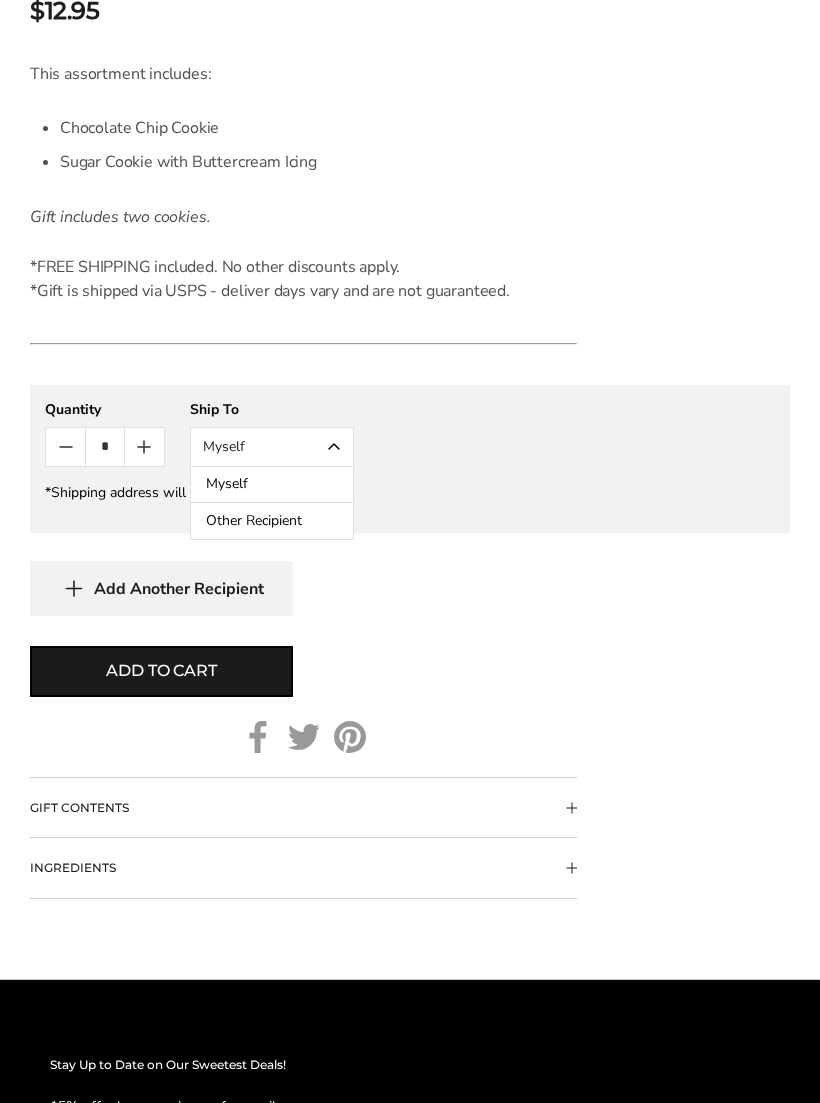 click on "Other Recipient" at bounding box center (272, 521) 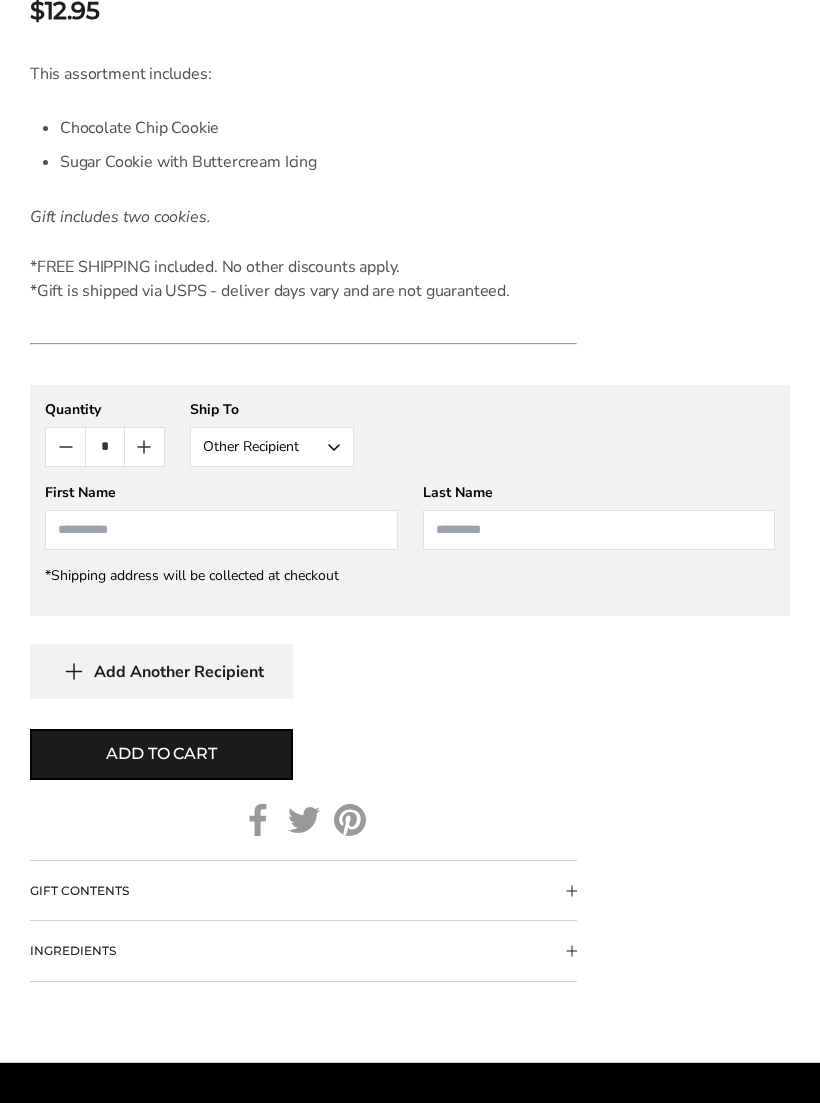click at bounding box center [221, 530] 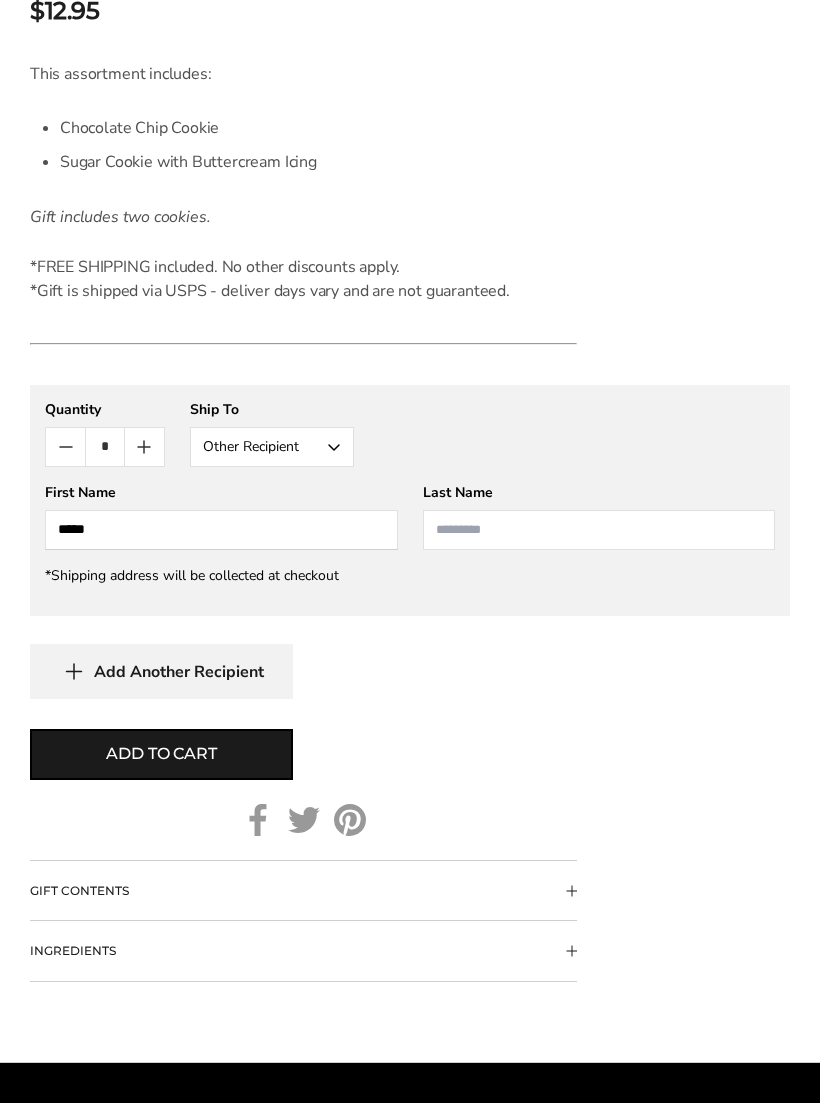 type on "*****" 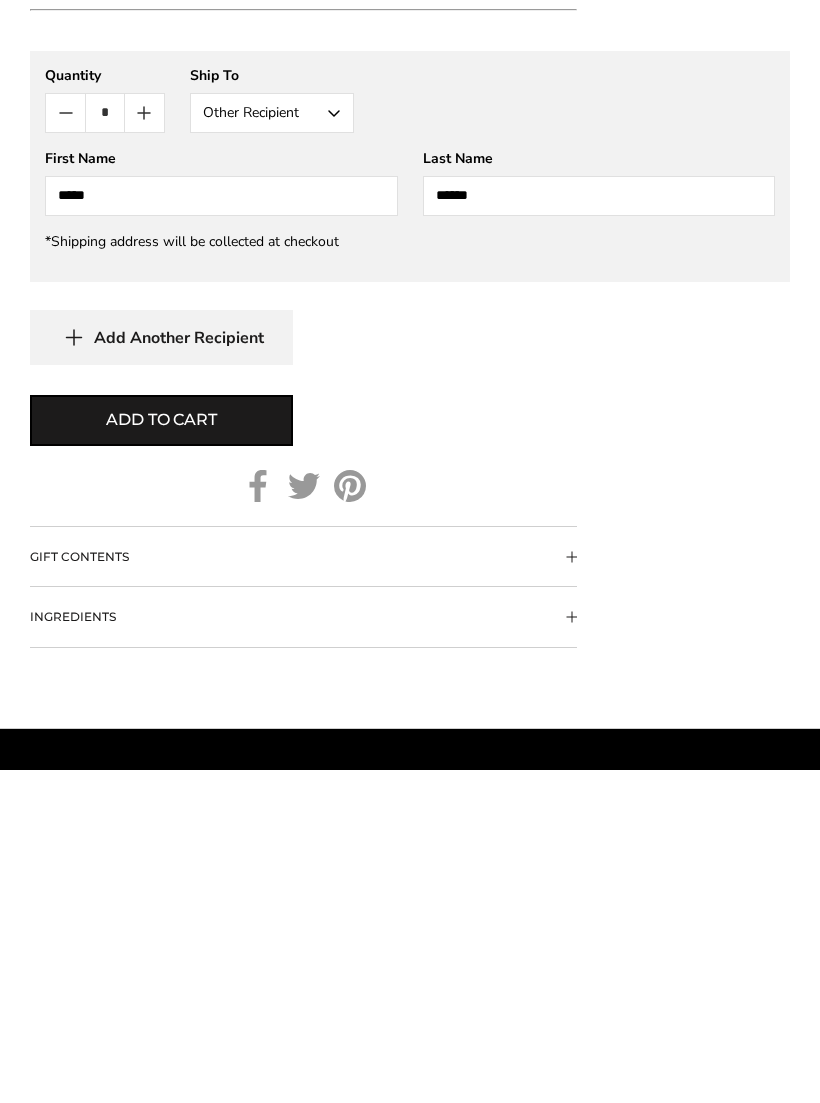 scroll, scrollTop: 1285, scrollLeft: 0, axis: vertical 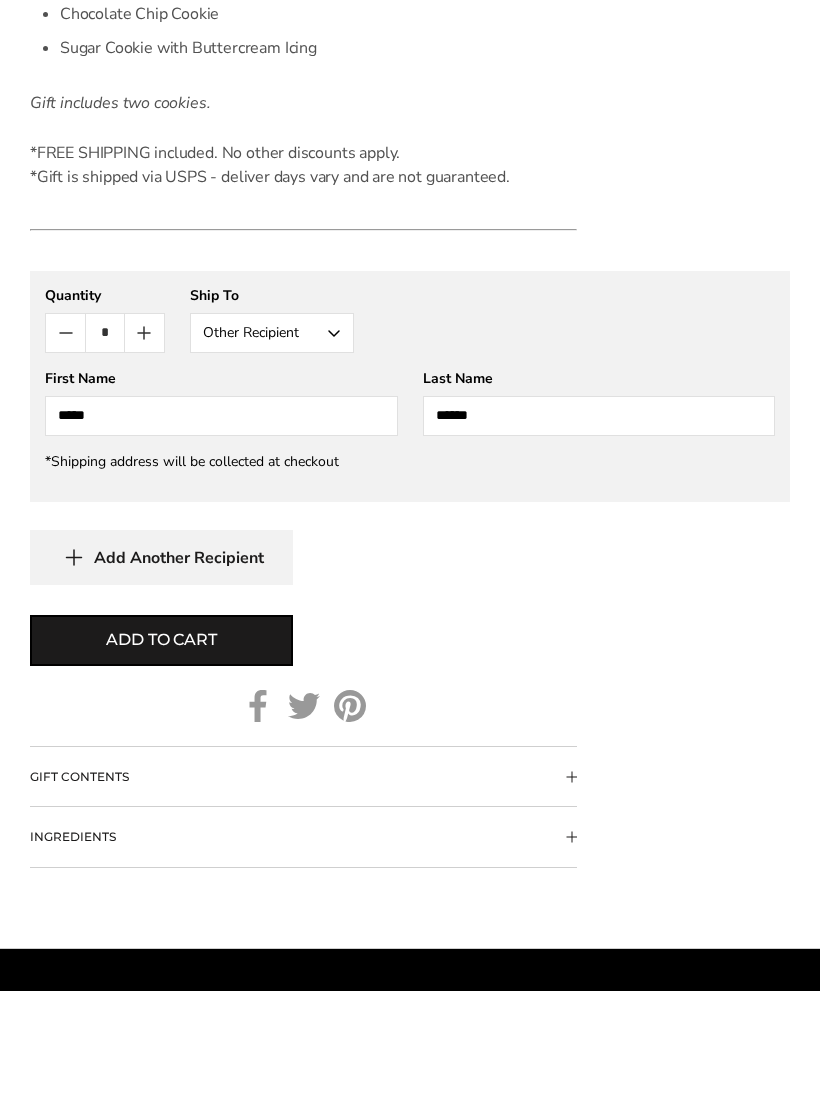 type on "******" 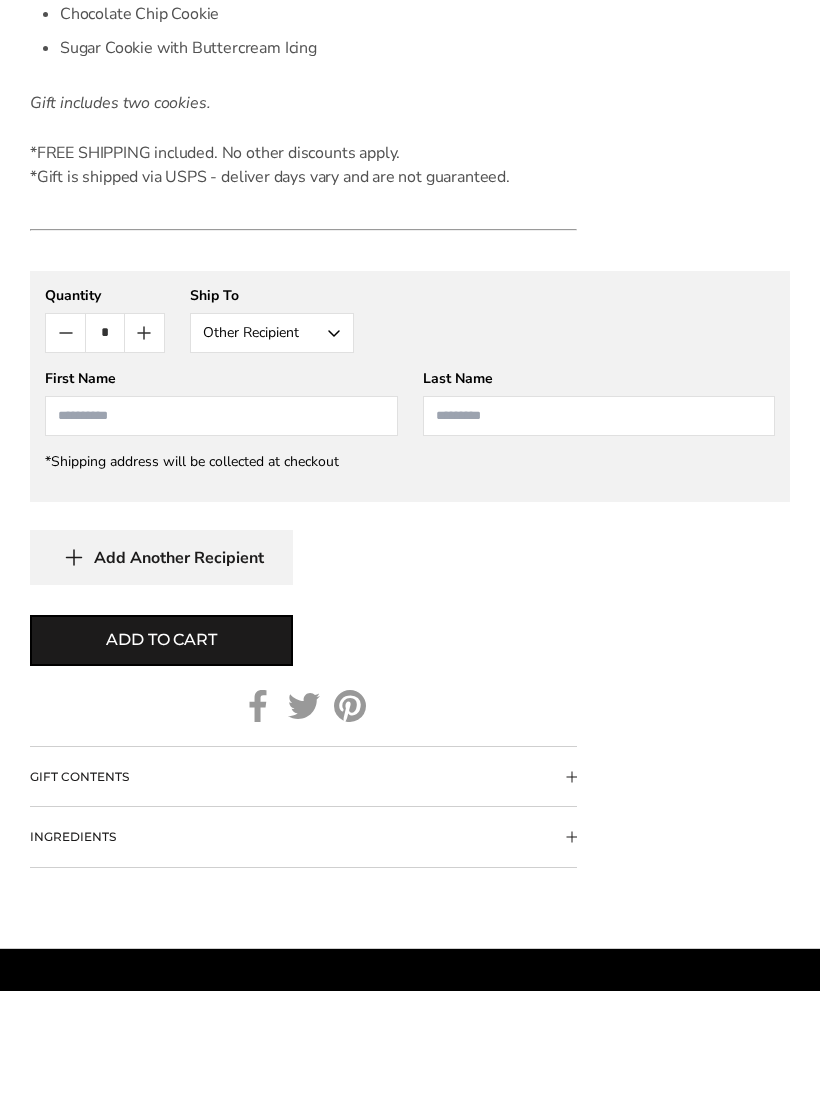 scroll, scrollTop: 1398, scrollLeft: 0, axis: vertical 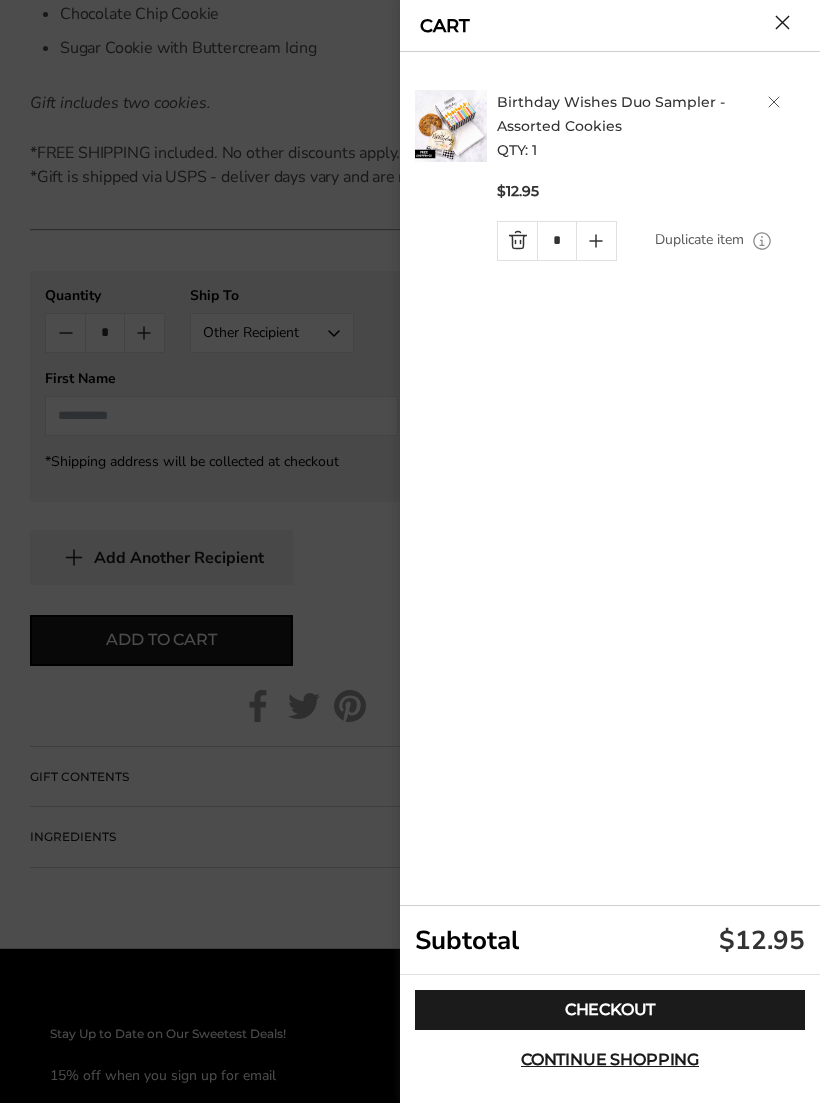 click on "Continue shopping" at bounding box center [610, 1060] 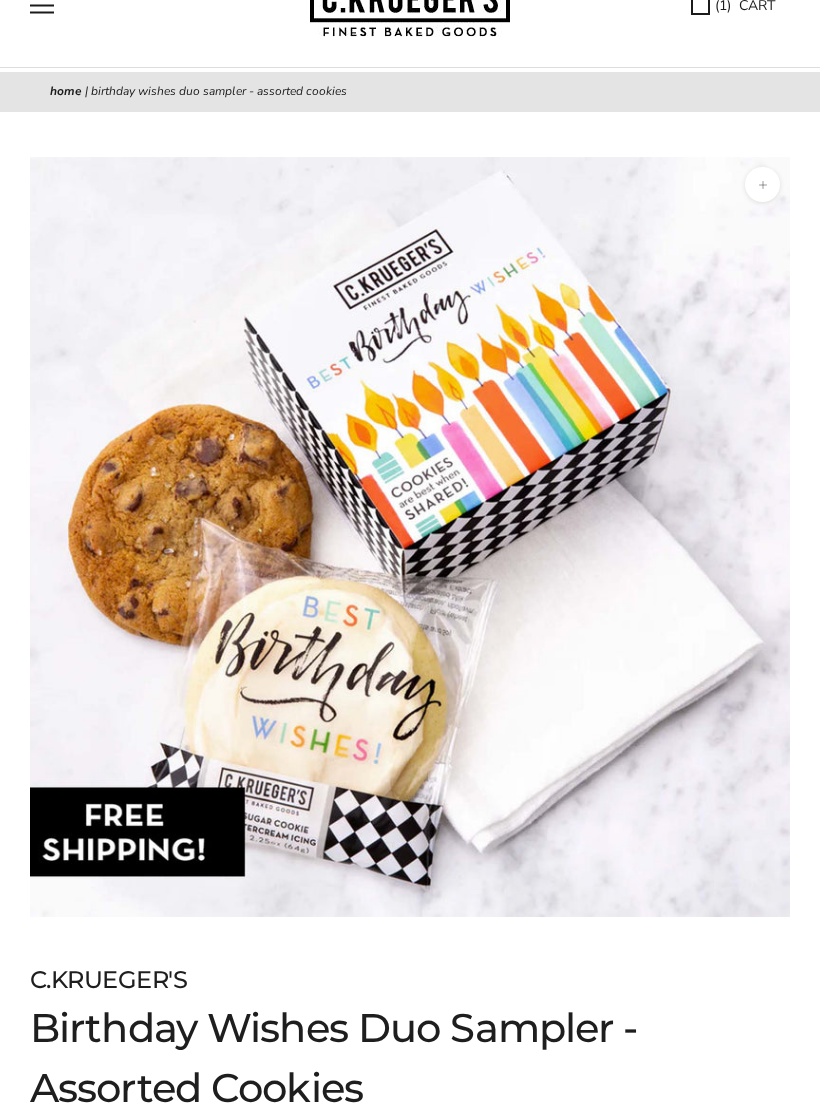 scroll, scrollTop: 0, scrollLeft: 0, axis: both 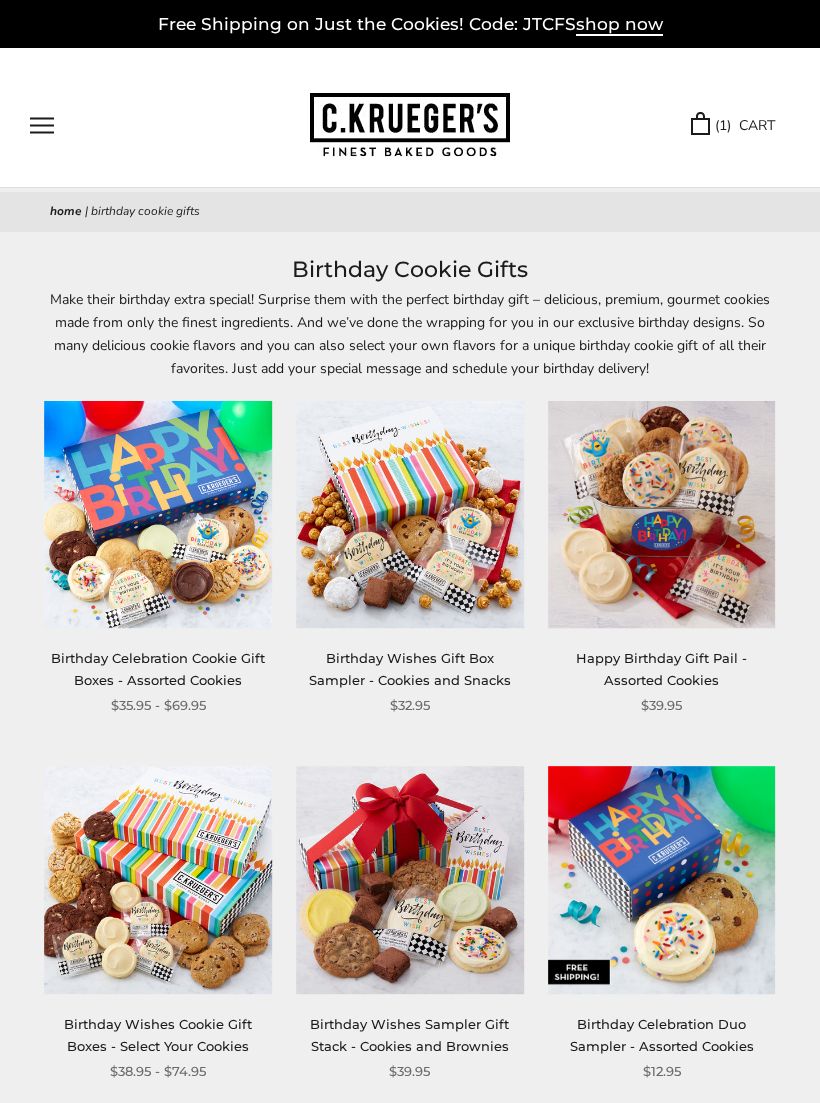 click at bounding box center (42, 125) 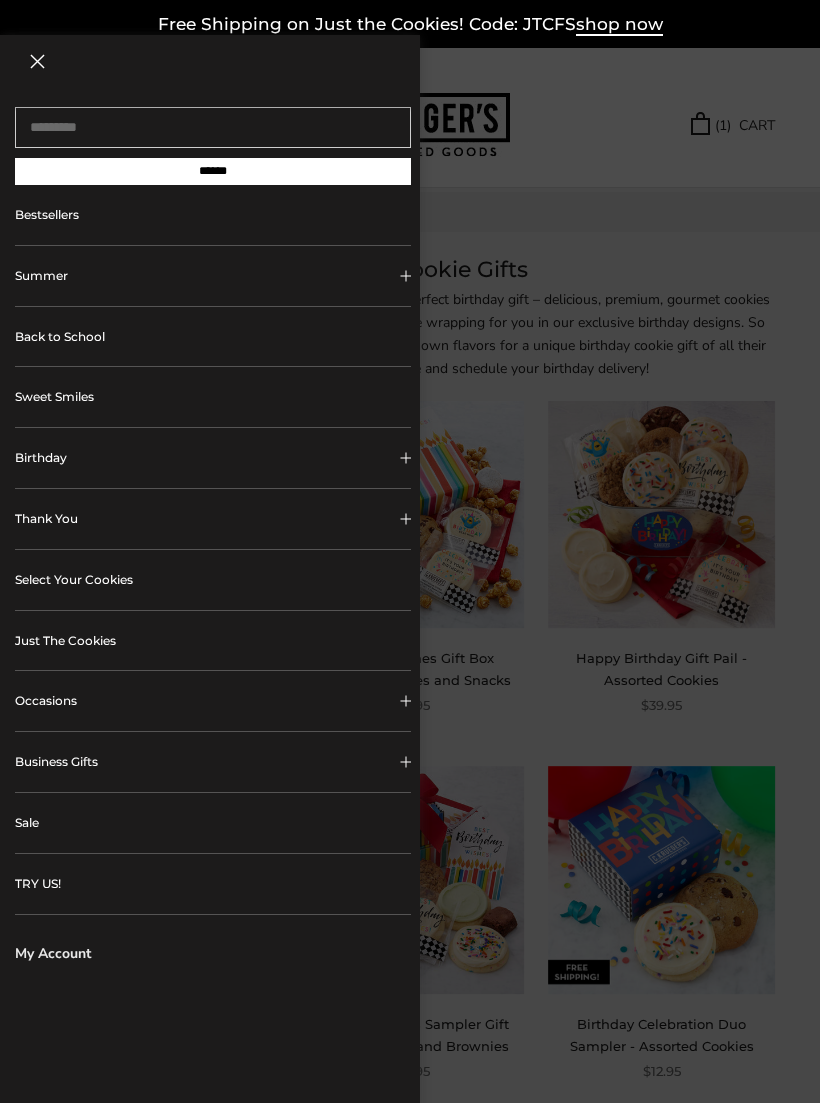 click on "Just The Cookies" at bounding box center [213, 641] 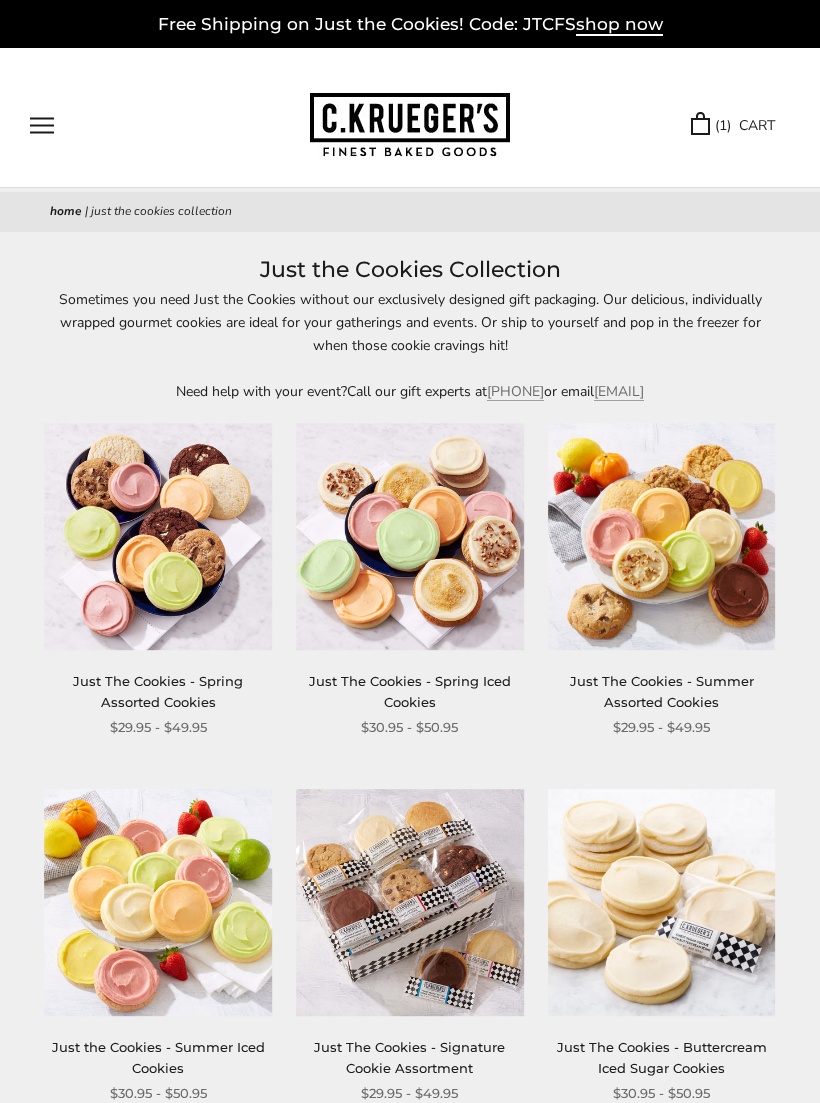 scroll, scrollTop: 0, scrollLeft: 0, axis: both 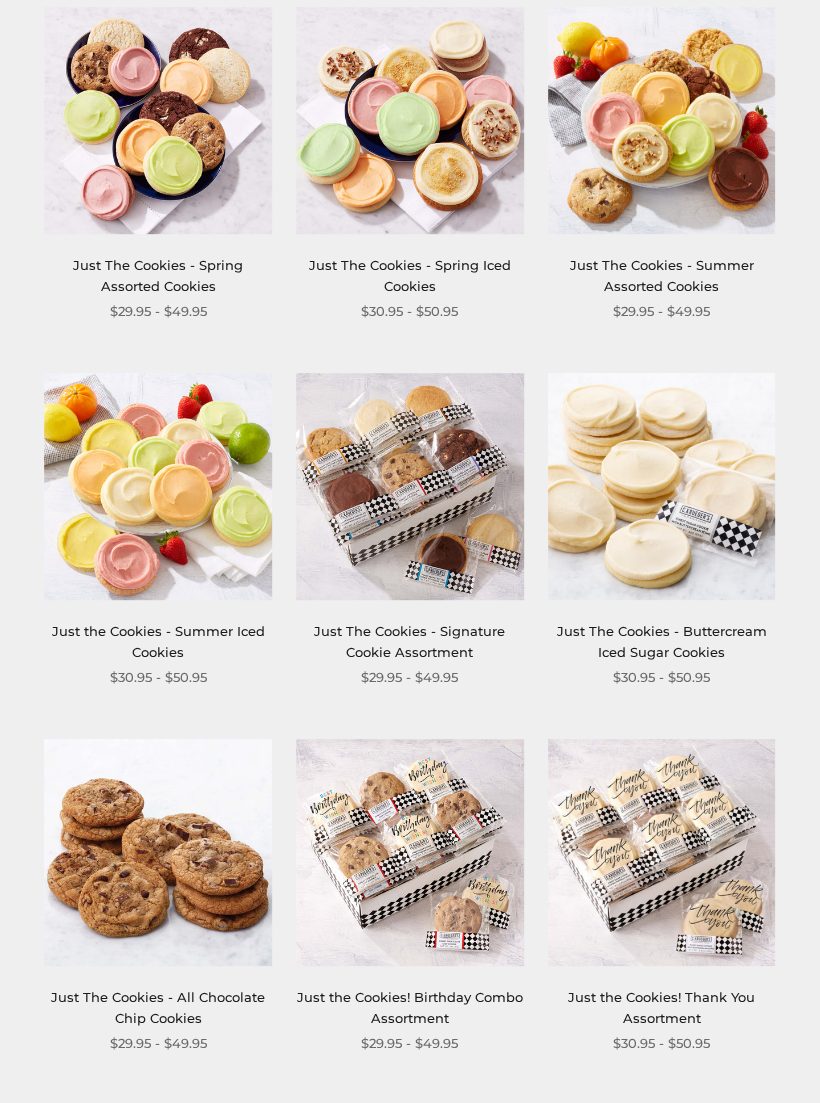 click at bounding box center [410, 487] 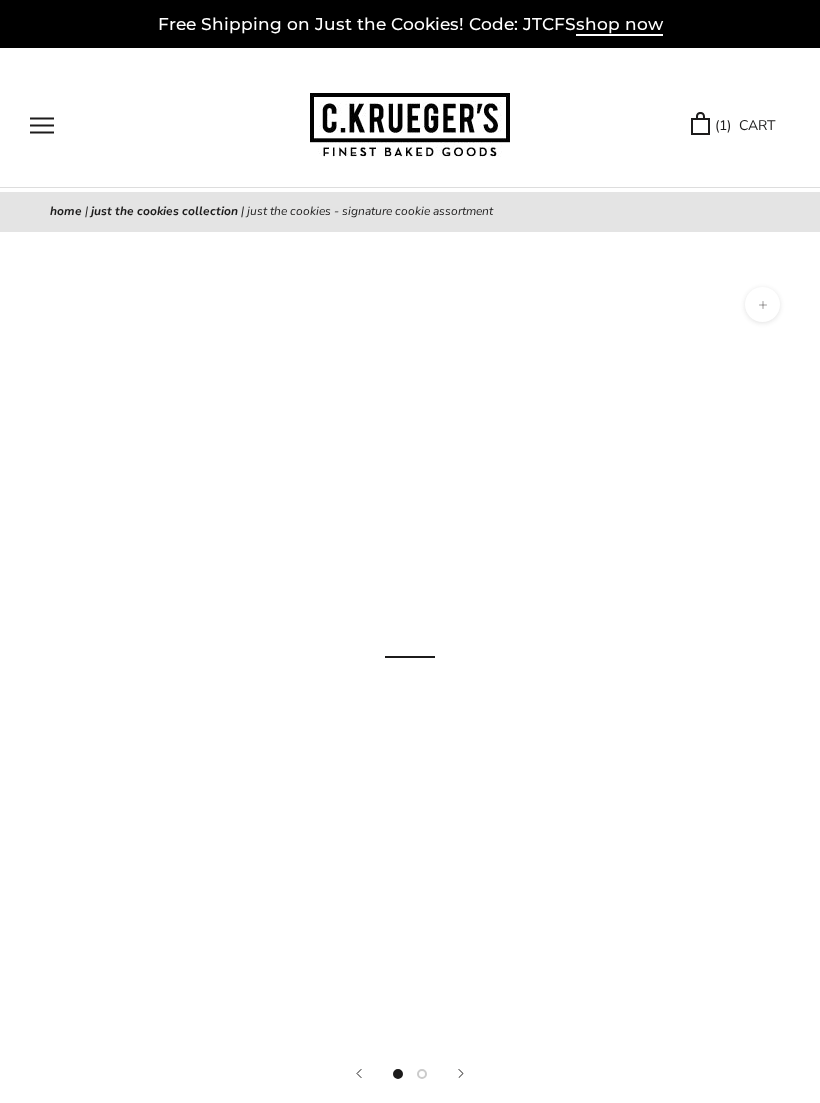 scroll, scrollTop: 0, scrollLeft: 0, axis: both 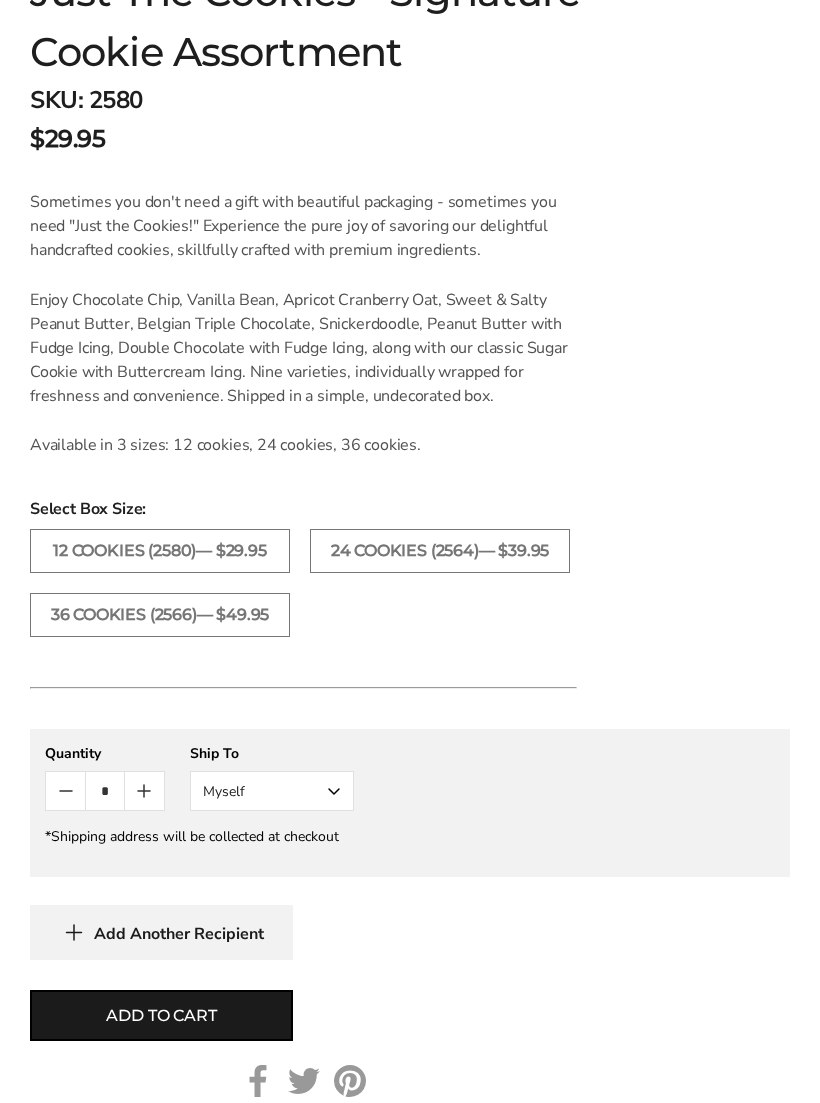 click on "Myself" at bounding box center [272, 792] 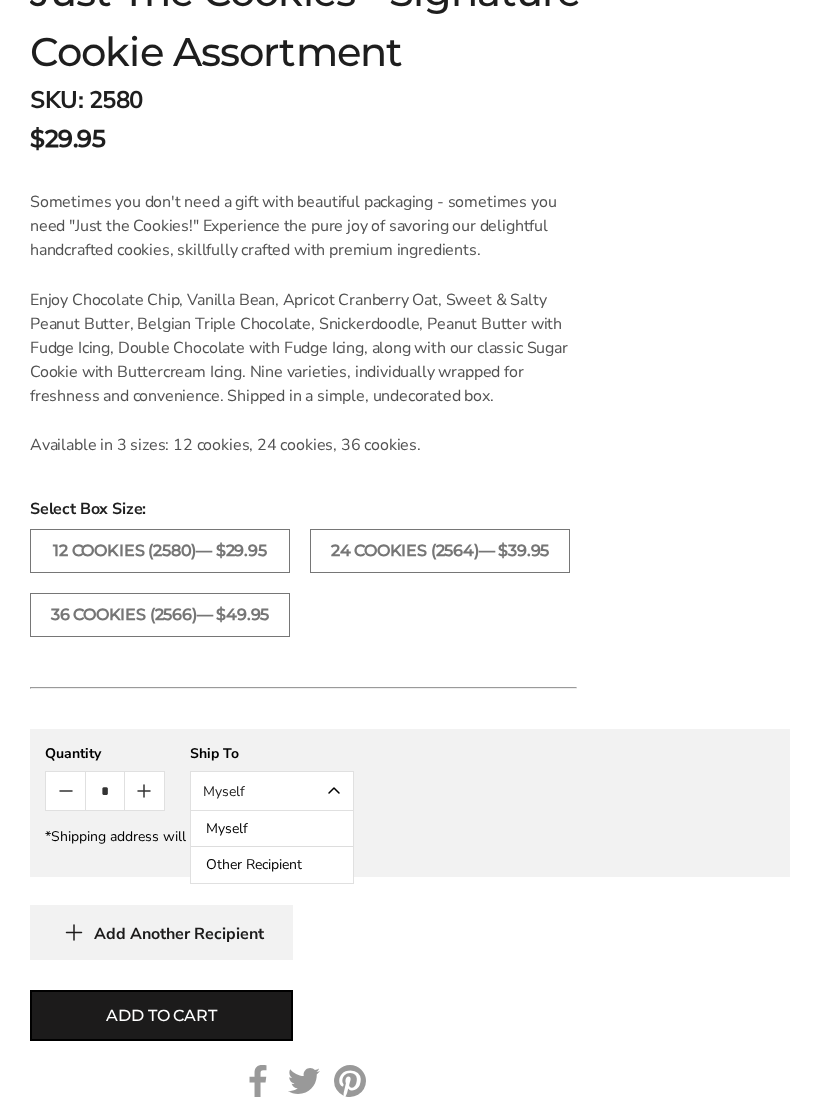 click on "Other Recipient" at bounding box center [272, 865] 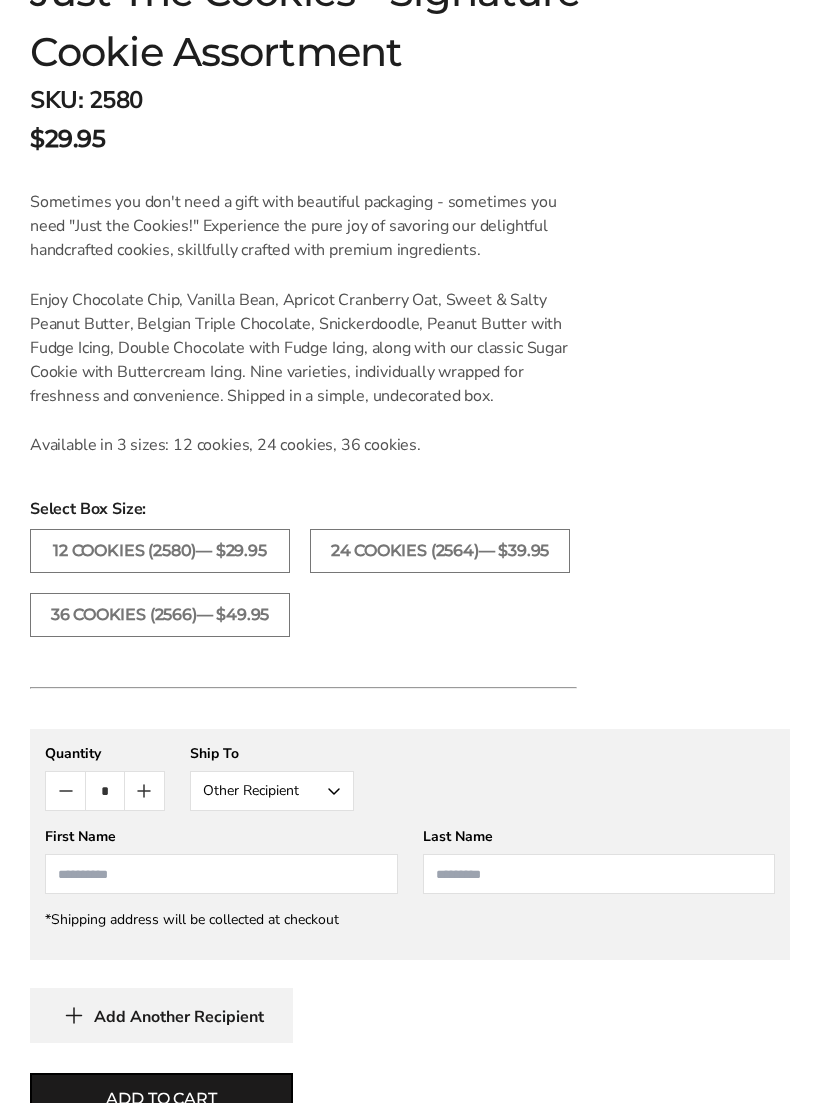 click at bounding box center [221, 874] 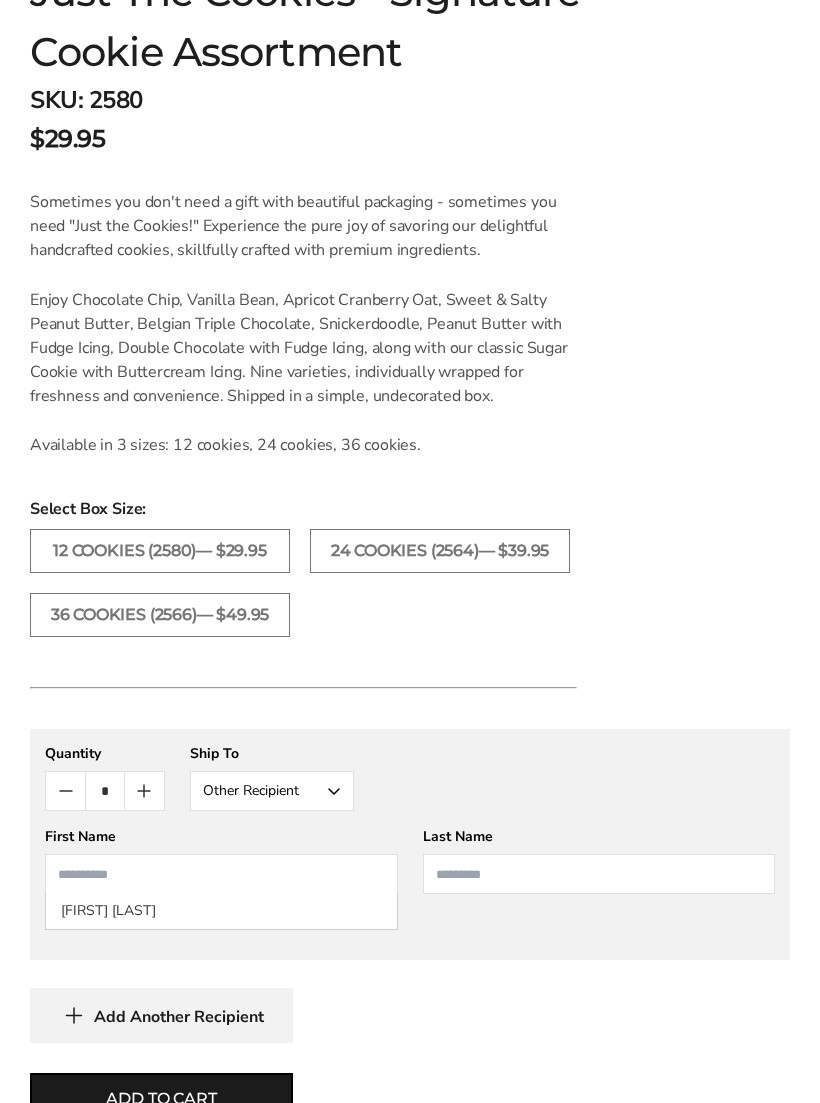 scroll, scrollTop: 1346, scrollLeft: 0, axis: vertical 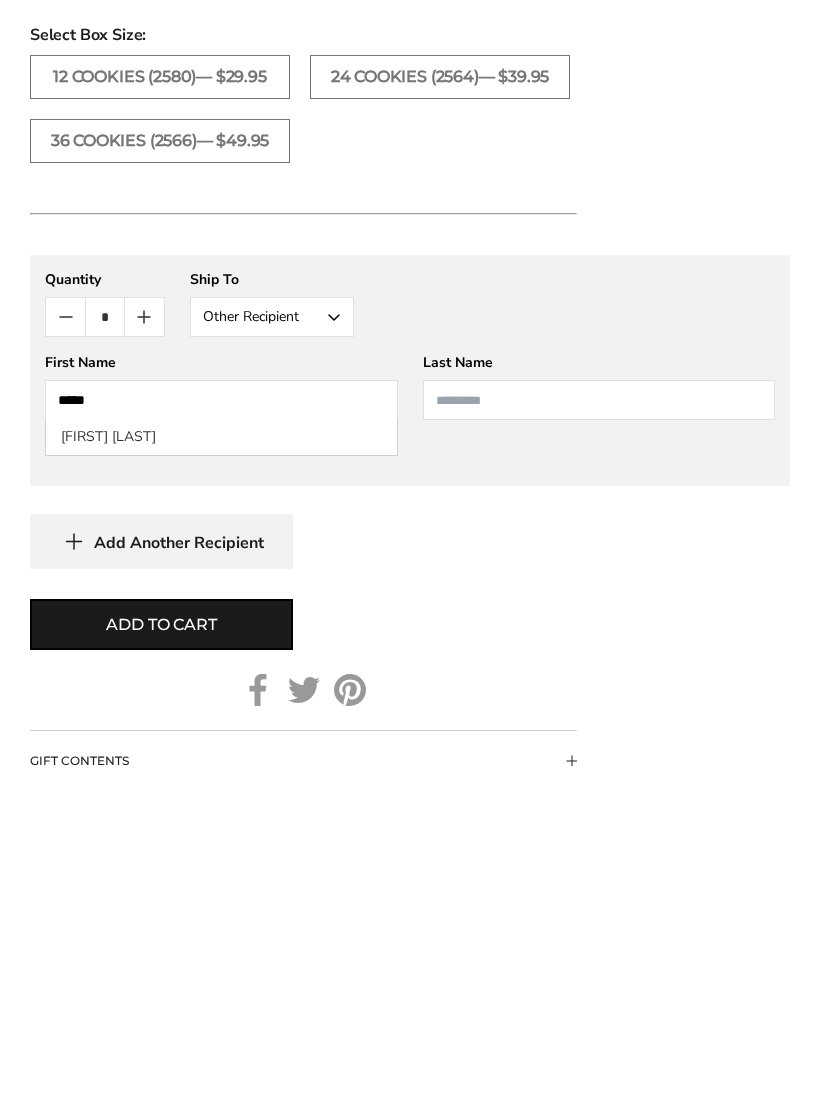type on "*****" 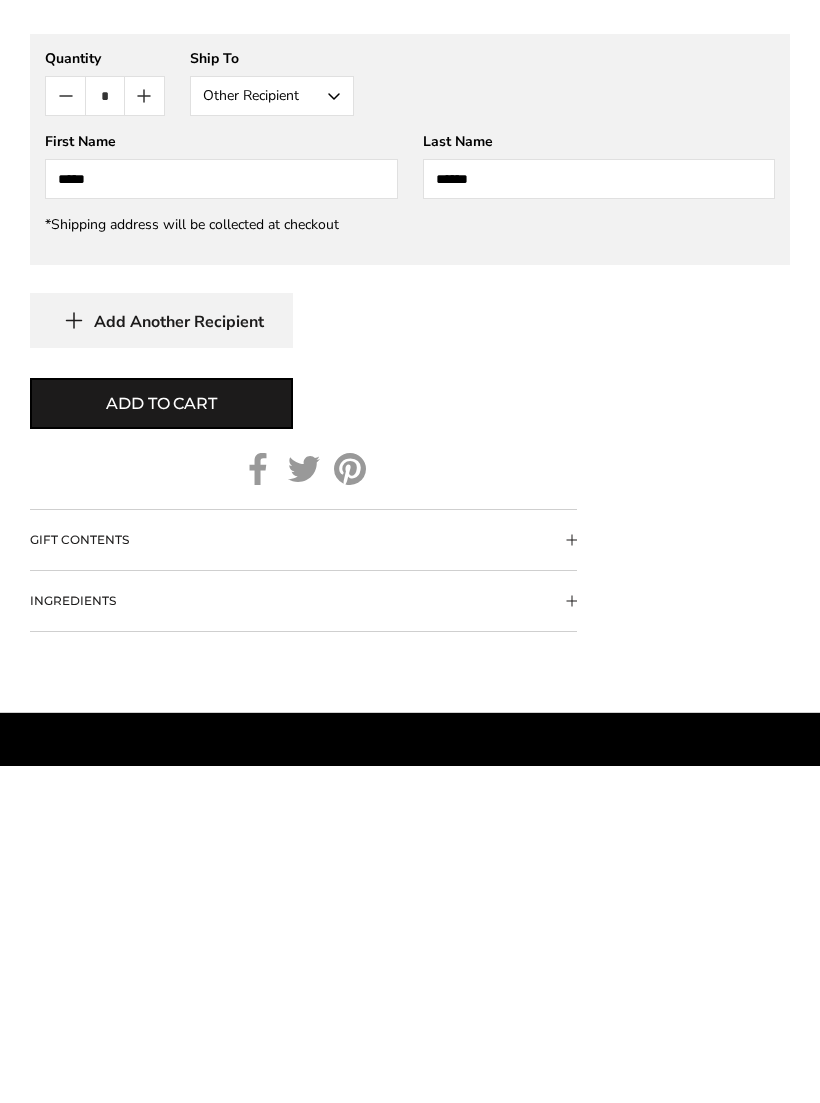 type on "******" 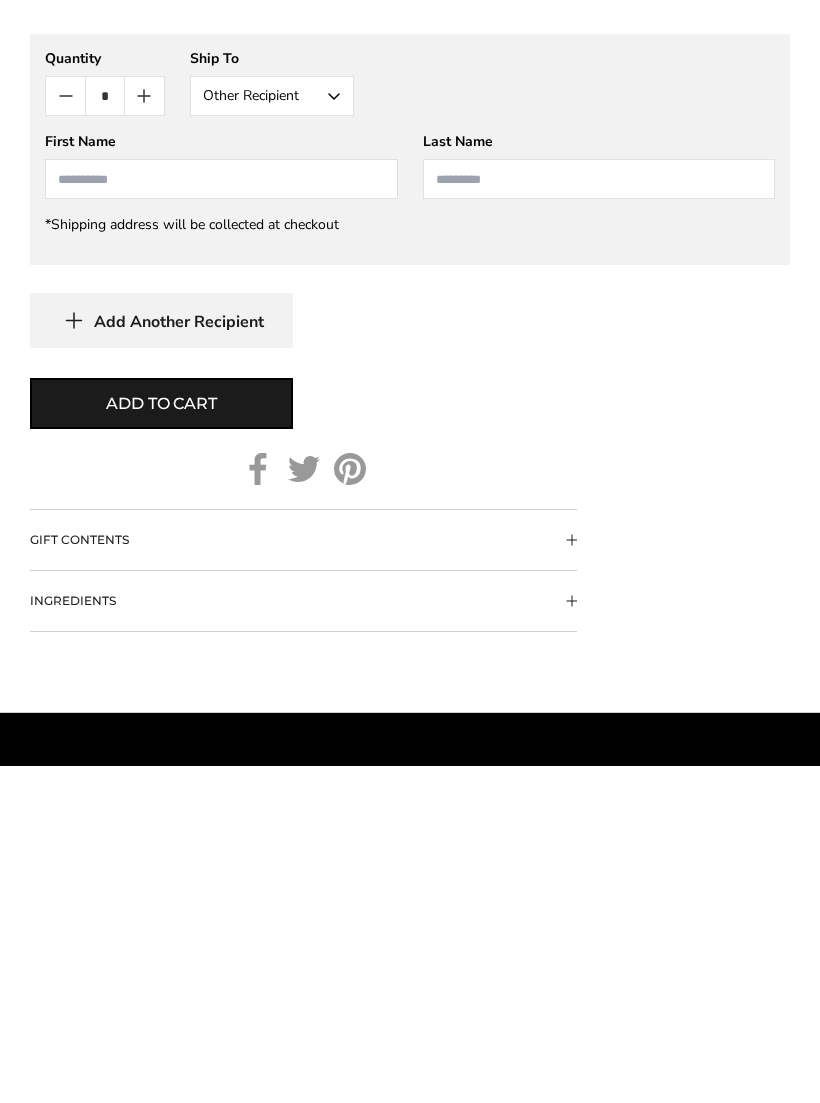 scroll, scrollTop: 1905, scrollLeft: 0, axis: vertical 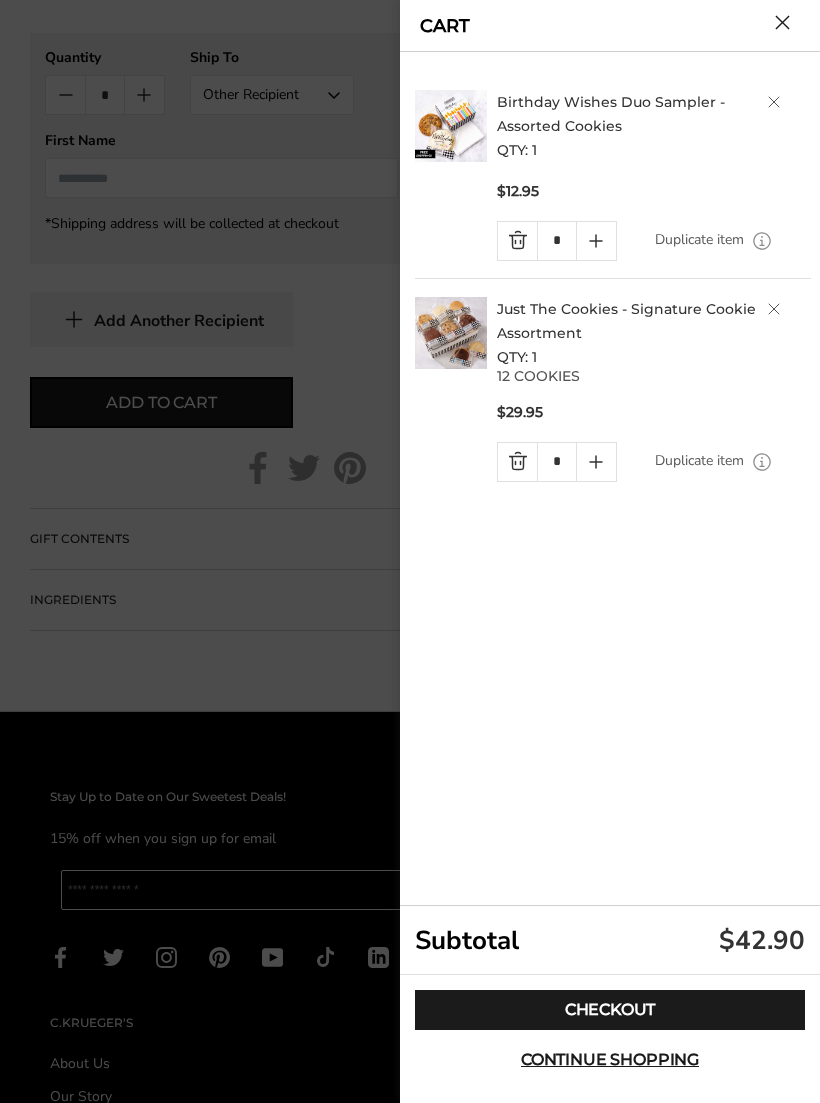 click on "Checkout" at bounding box center (610, 1010) 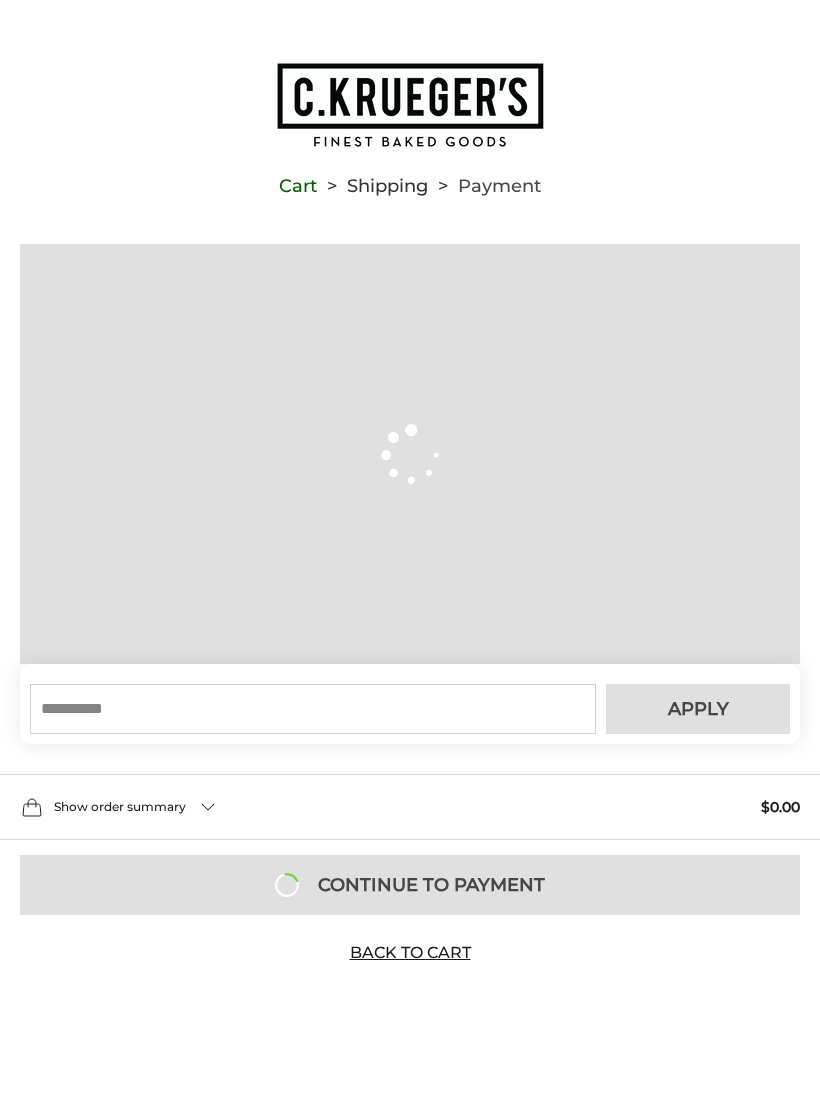 scroll, scrollTop: 0, scrollLeft: 0, axis: both 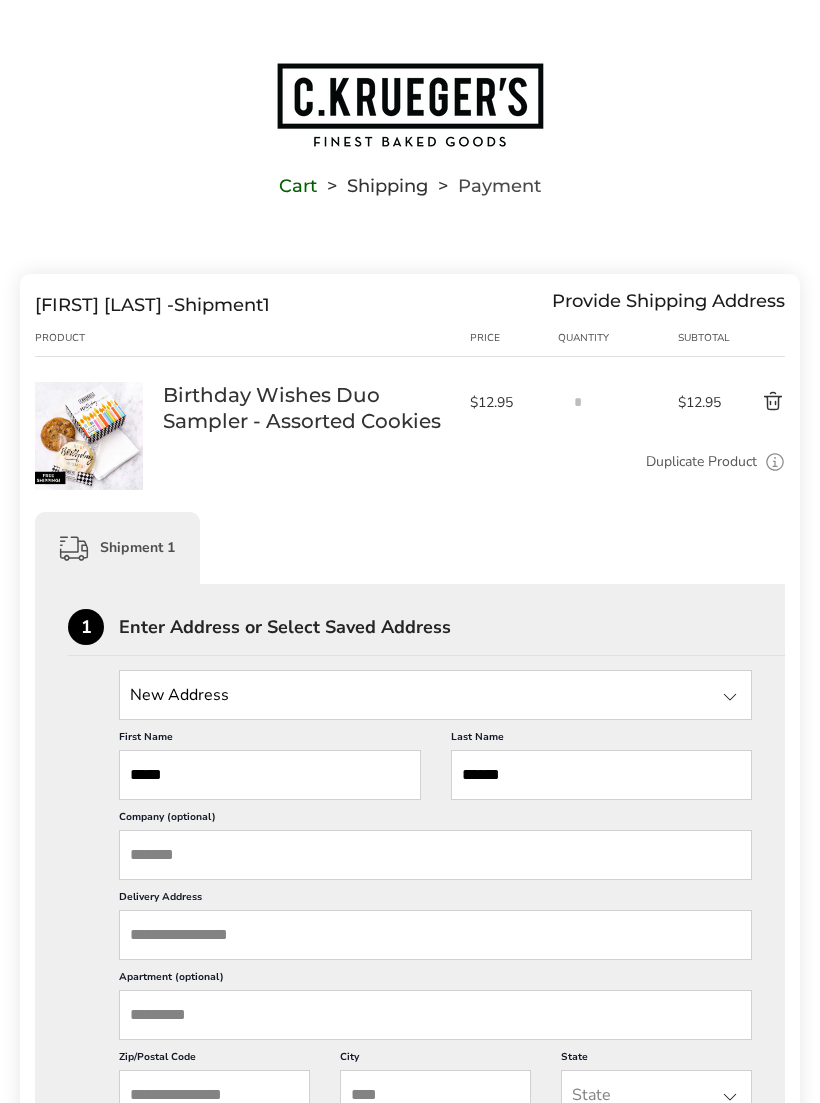 click at bounding box center [435, 695] 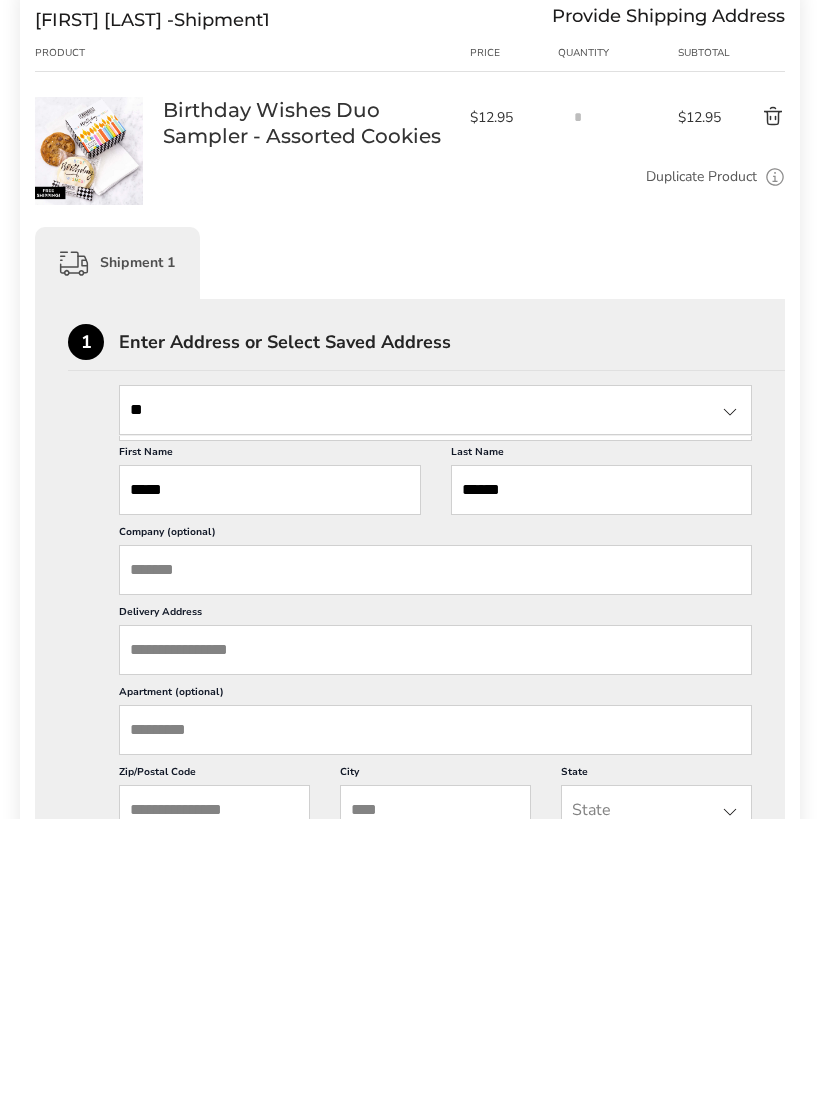 type on "*" 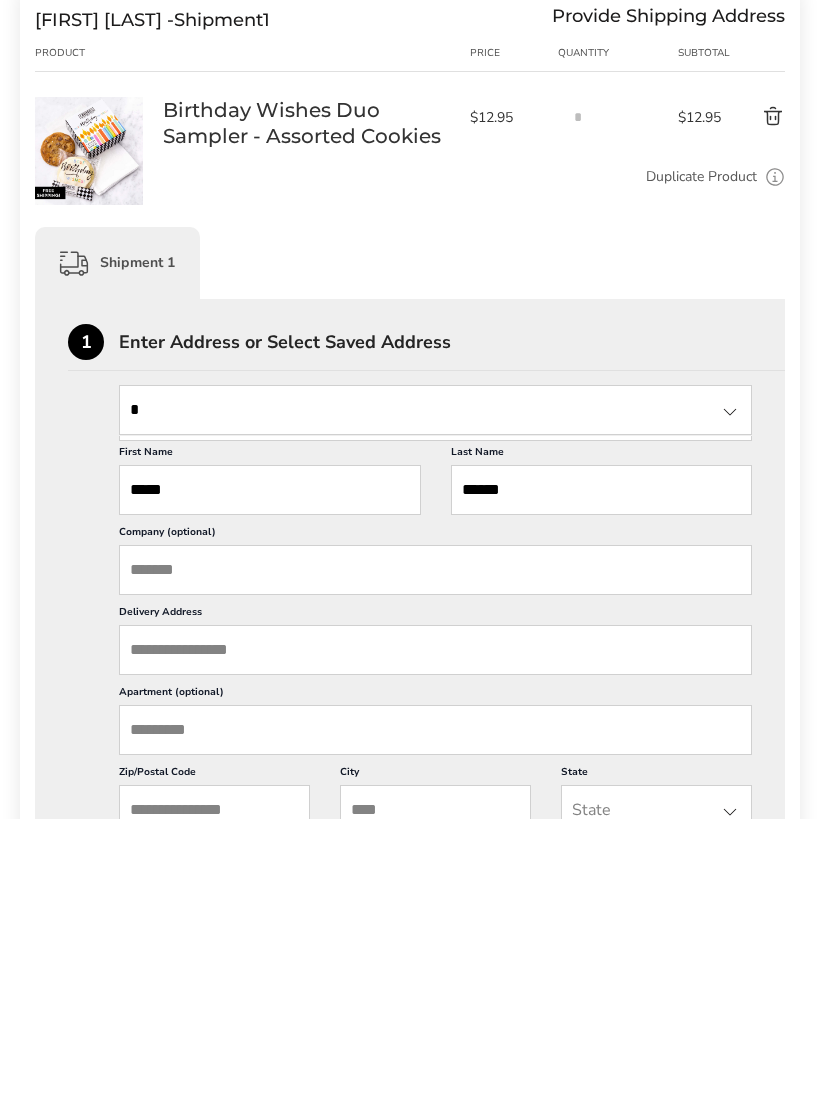 type 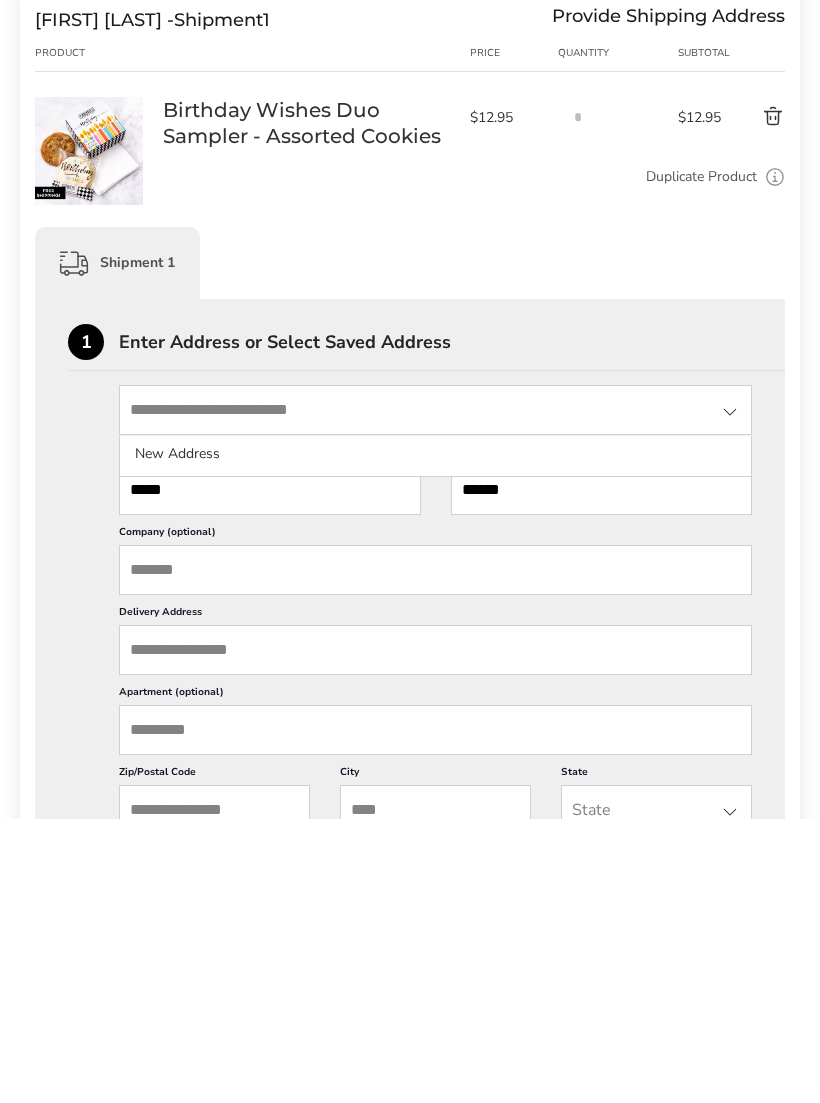 click on "New Address" 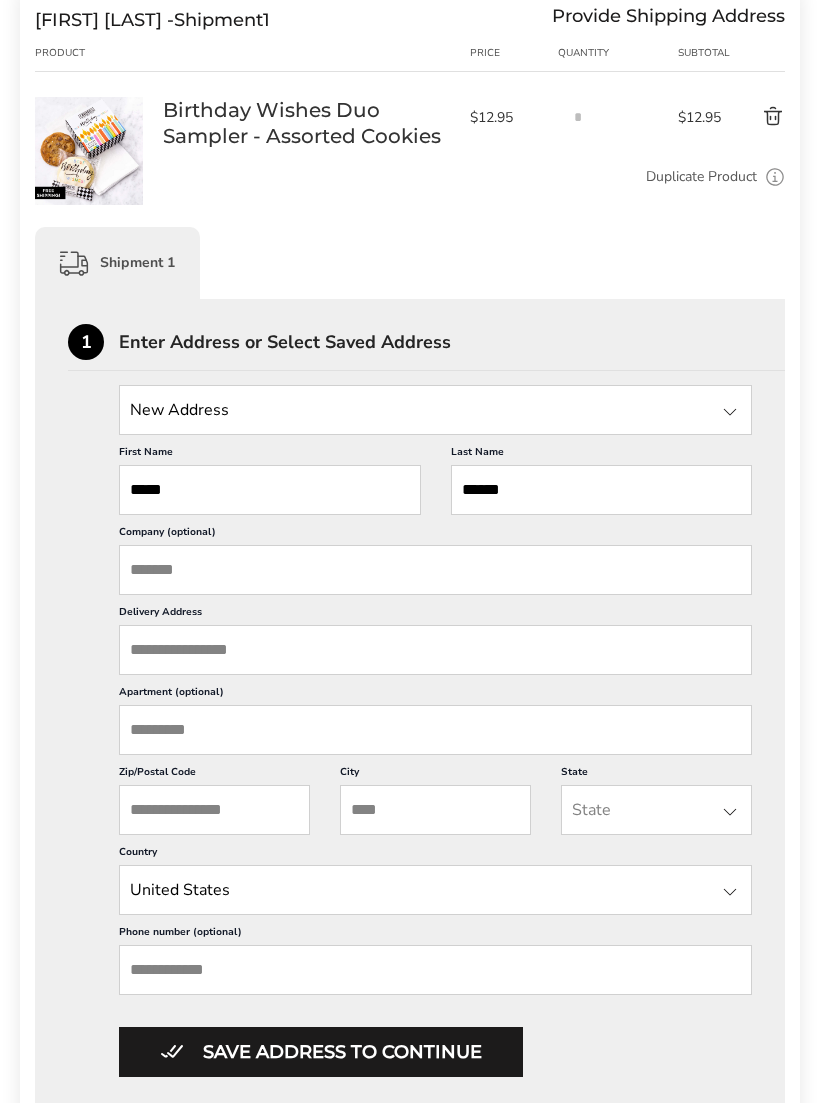 click at bounding box center [730, 412] 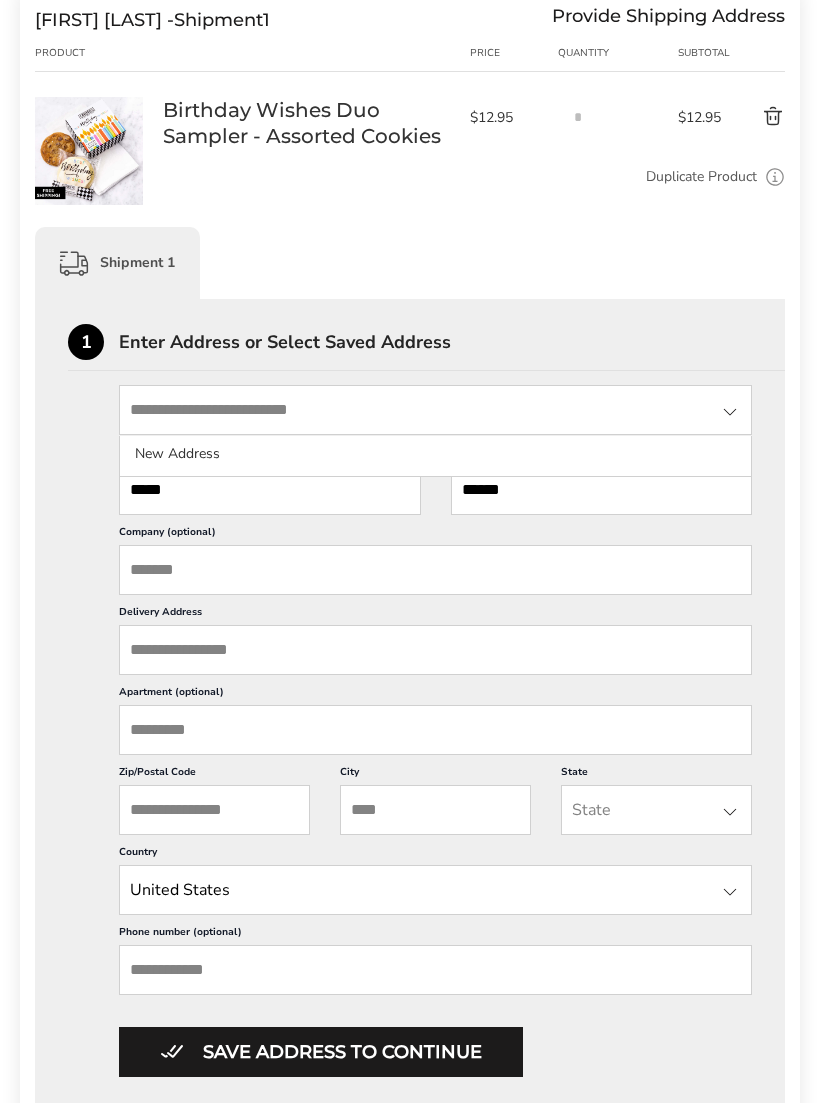 click at bounding box center [435, 410] 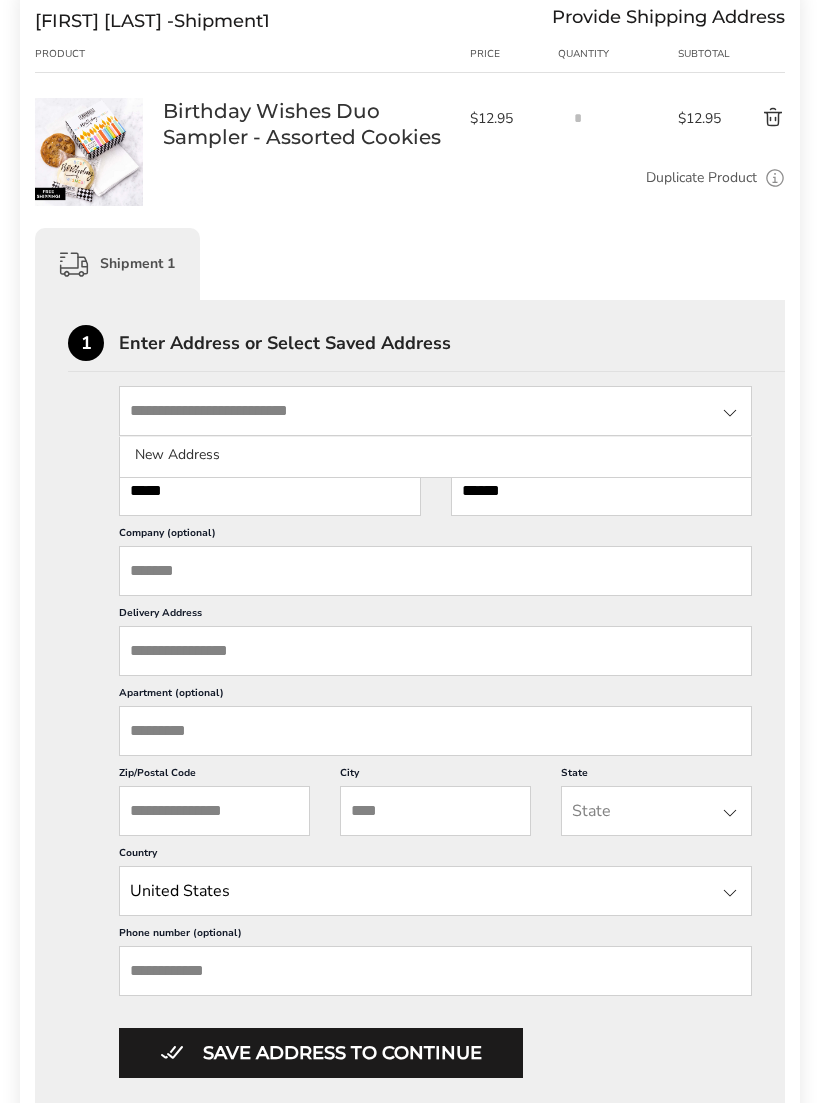 click at bounding box center [730, 413] 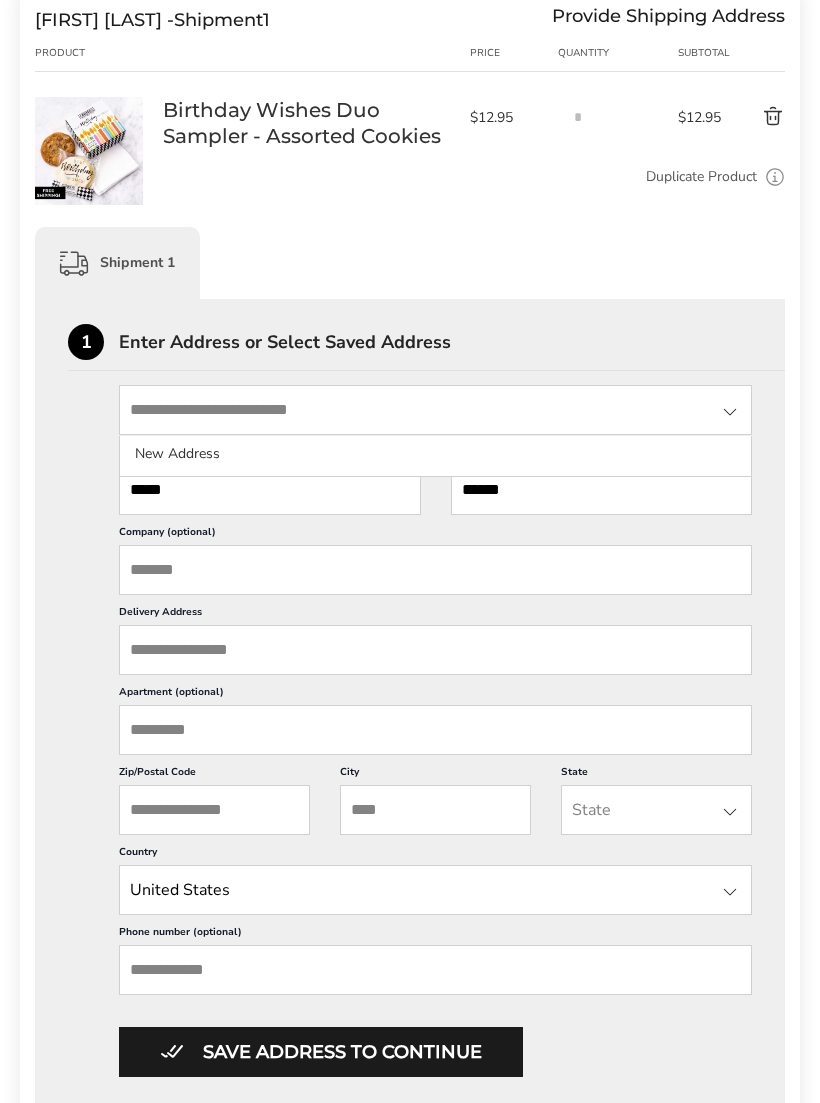 scroll, scrollTop: 284, scrollLeft: 0, axis: vertical 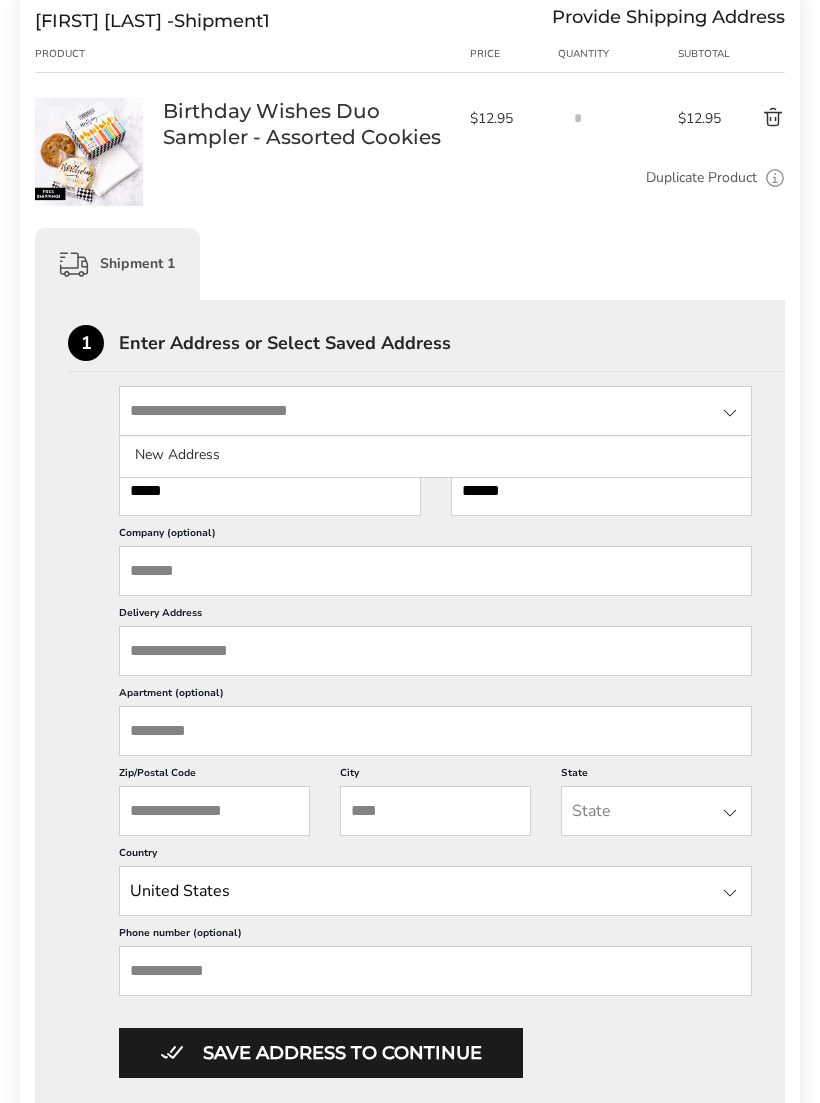 click on "Delivery Address" at bounding box center (435, 651) 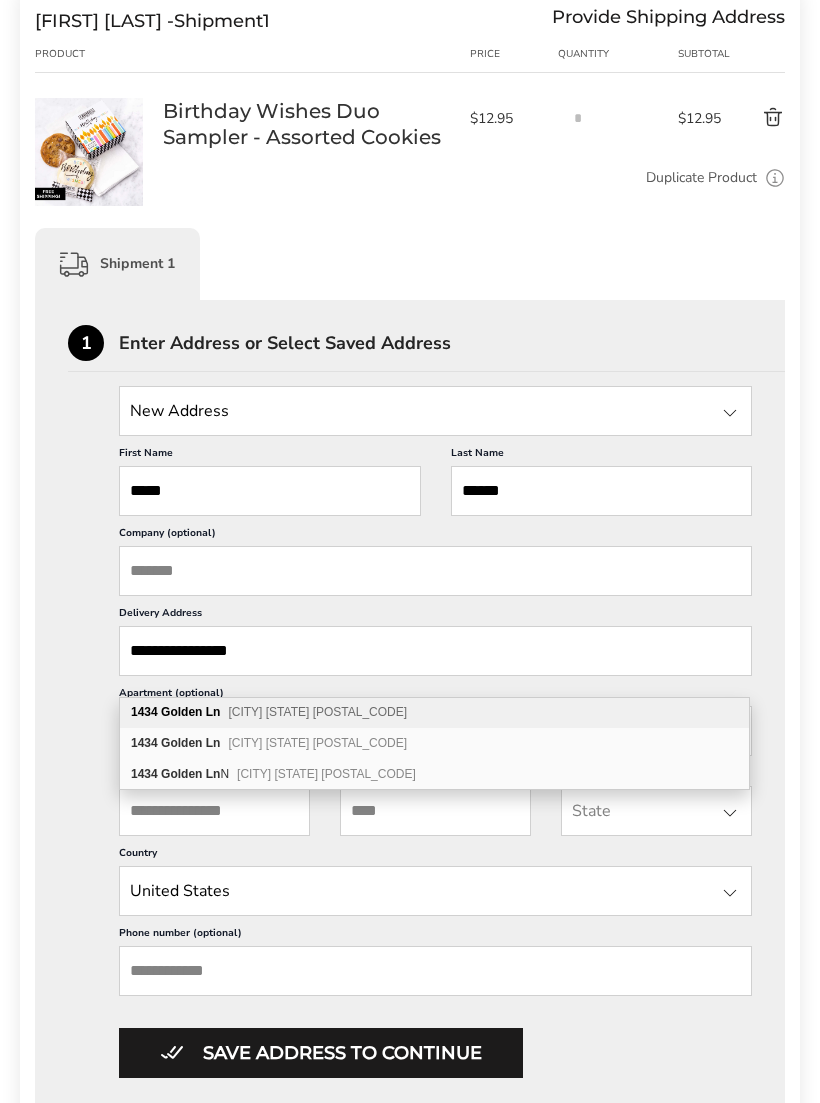 scroll, scrollTop: 1, scrollLeft: 0, axis: vertical 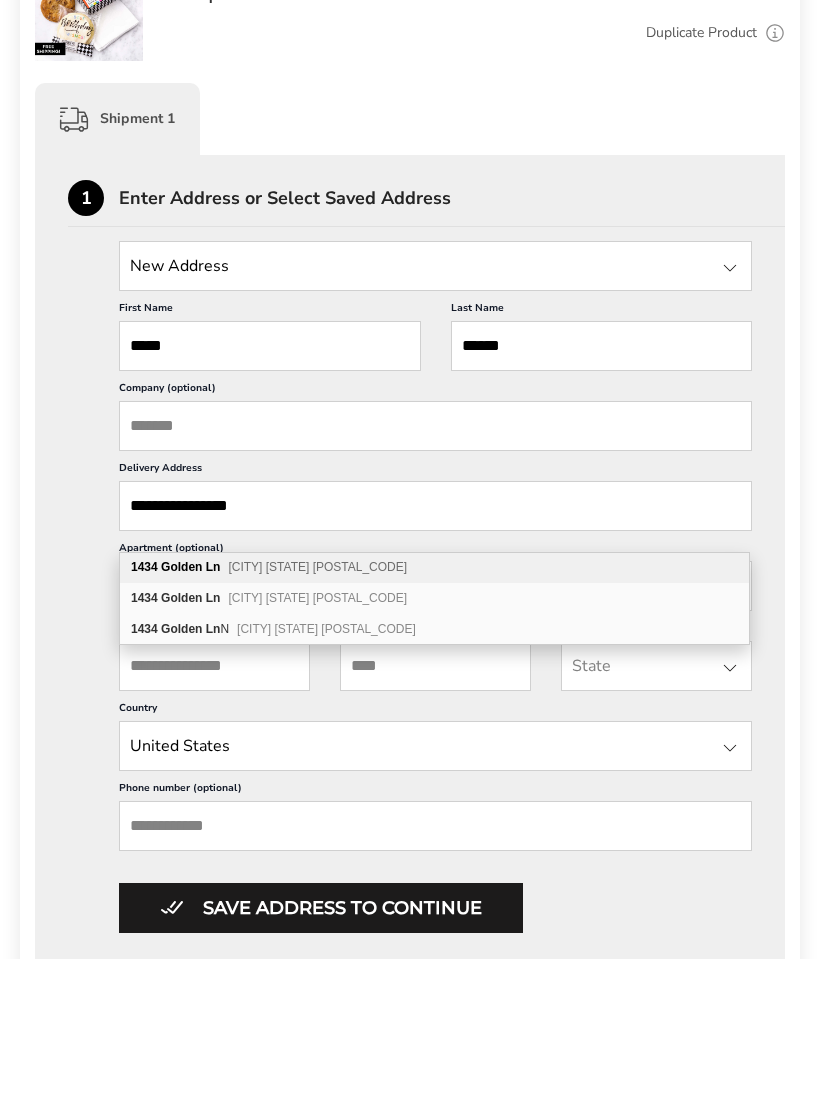 type on "**********" 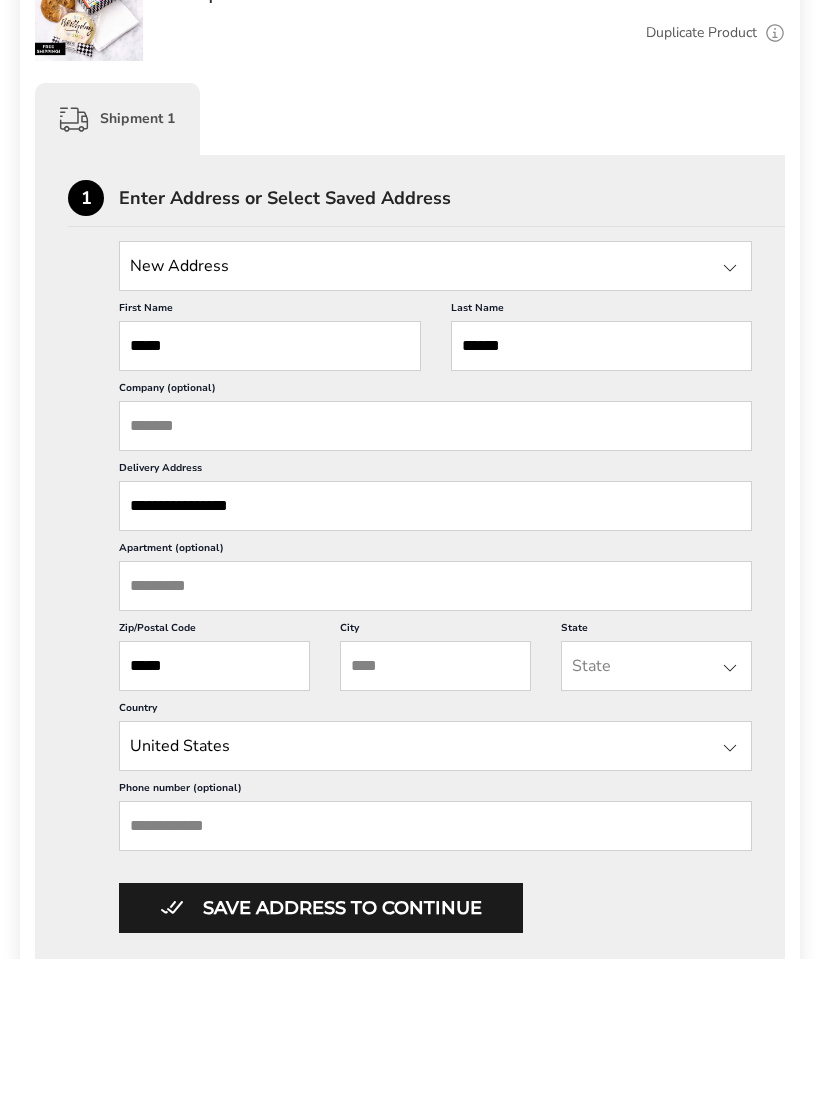 type on "*****" 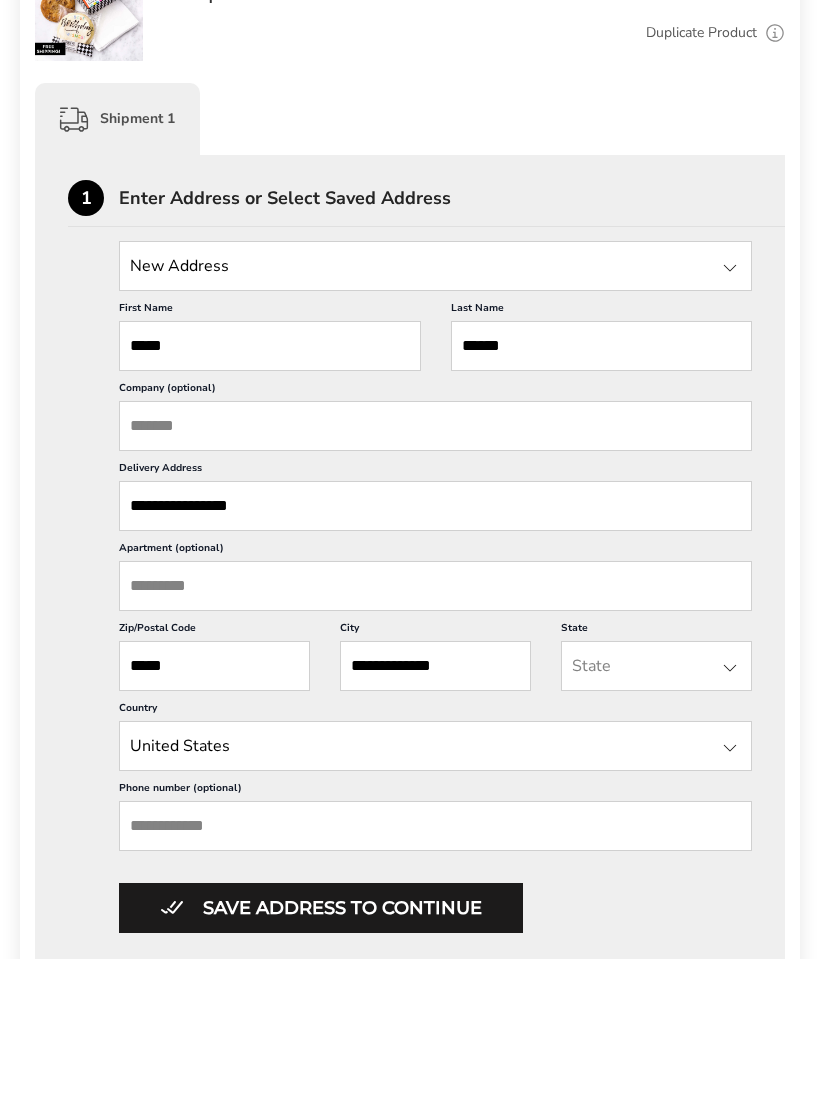 type on "**********" 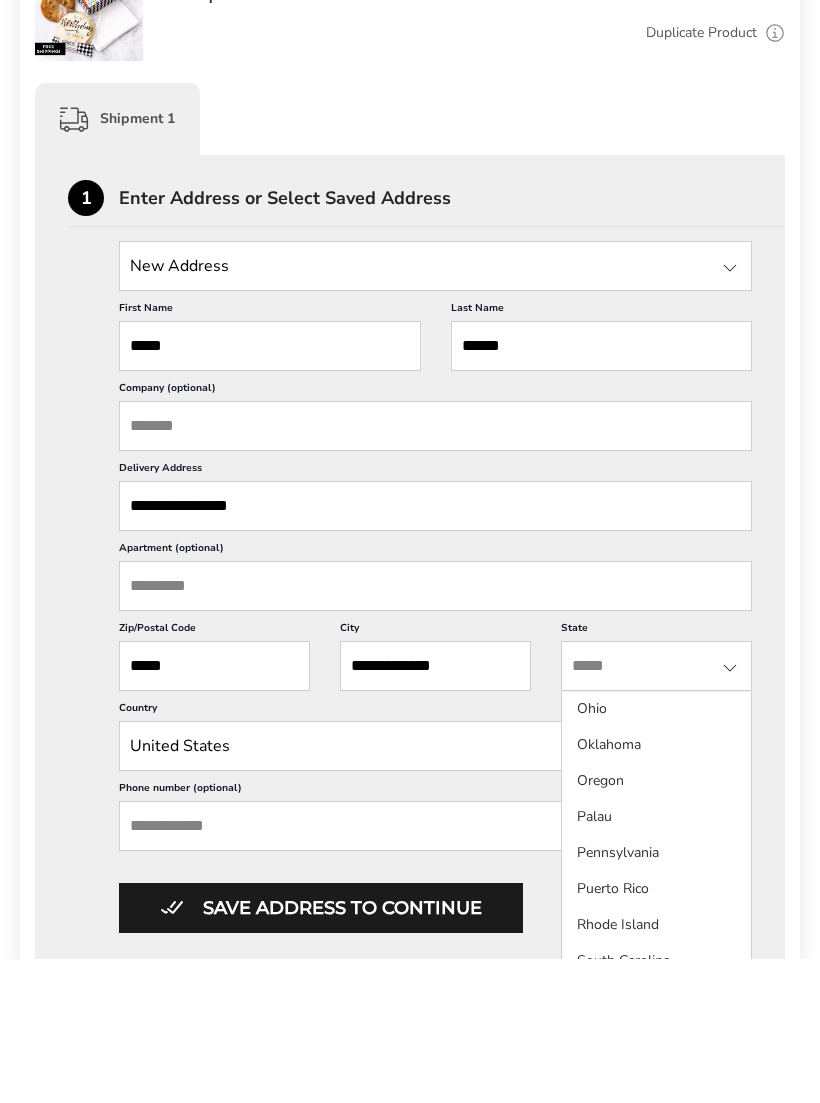 scroll, scrollTop: 1430, scrollLeft: 0, axis: vertical 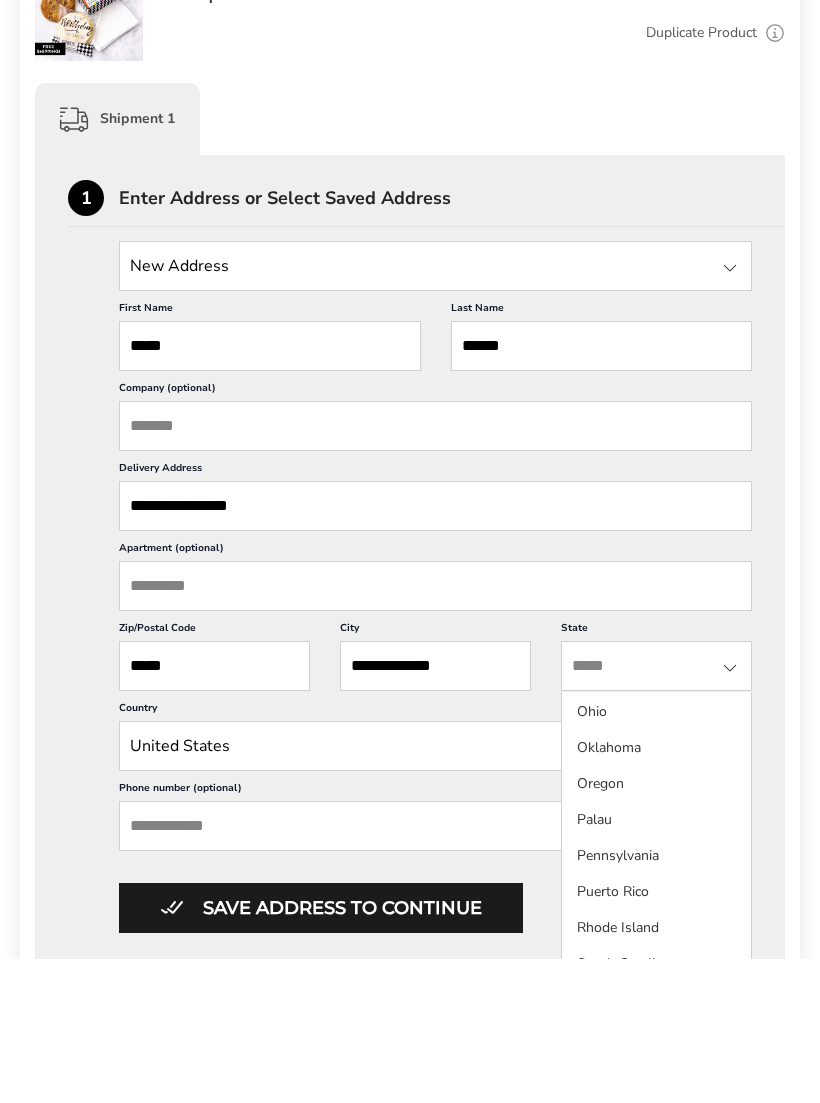 click on "Ohio" 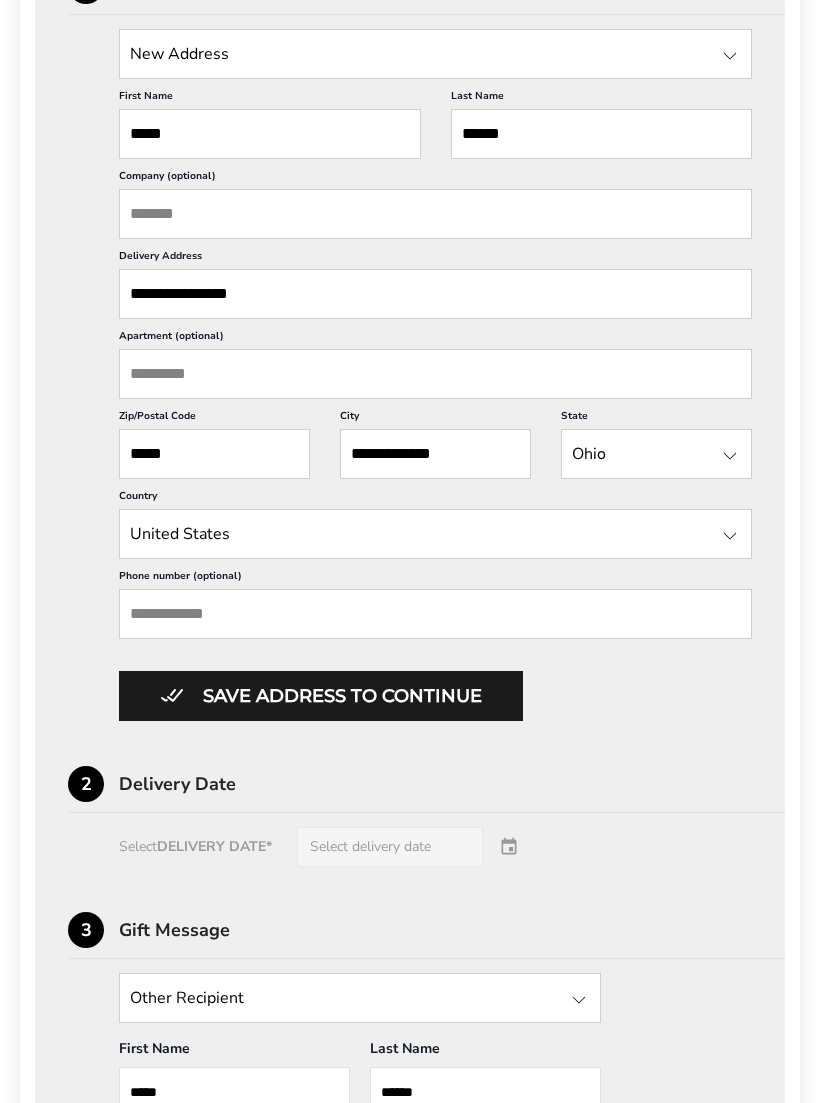 scroll, scrollTop: 722, scrollLeft: 0, axis: vertical 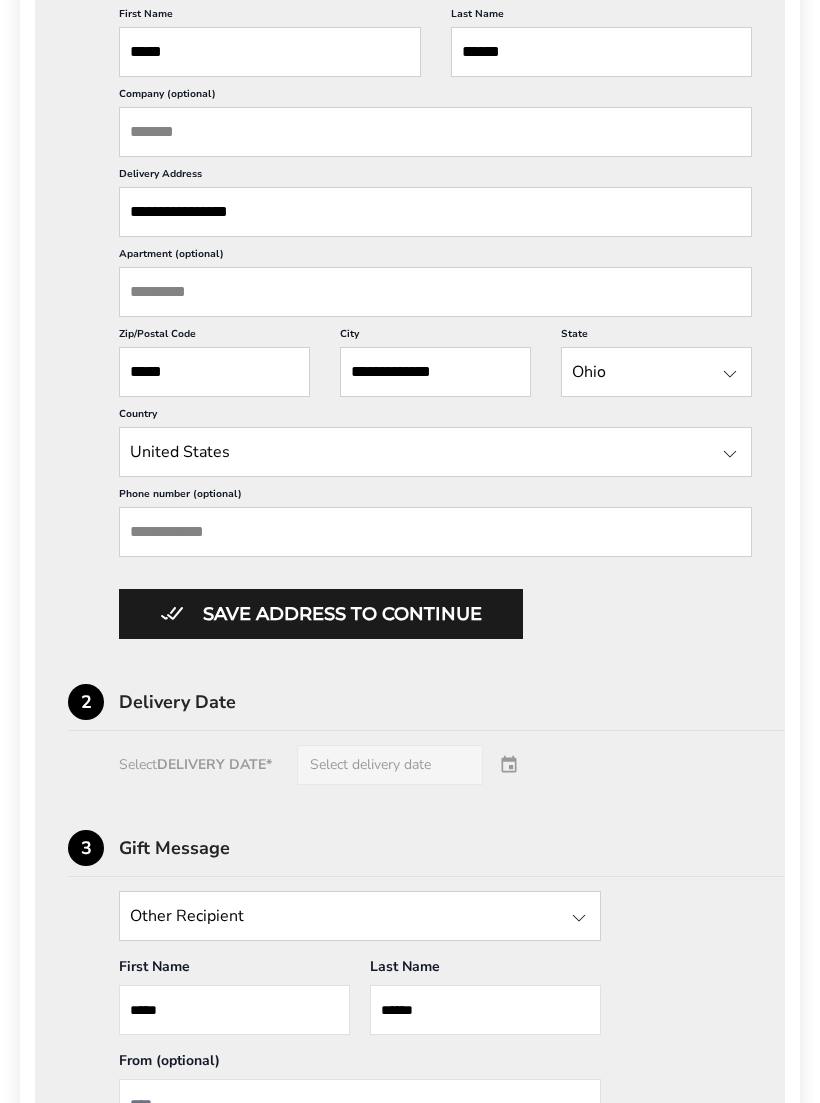 click on "Save address to continue" at bounding box center (321, 615) 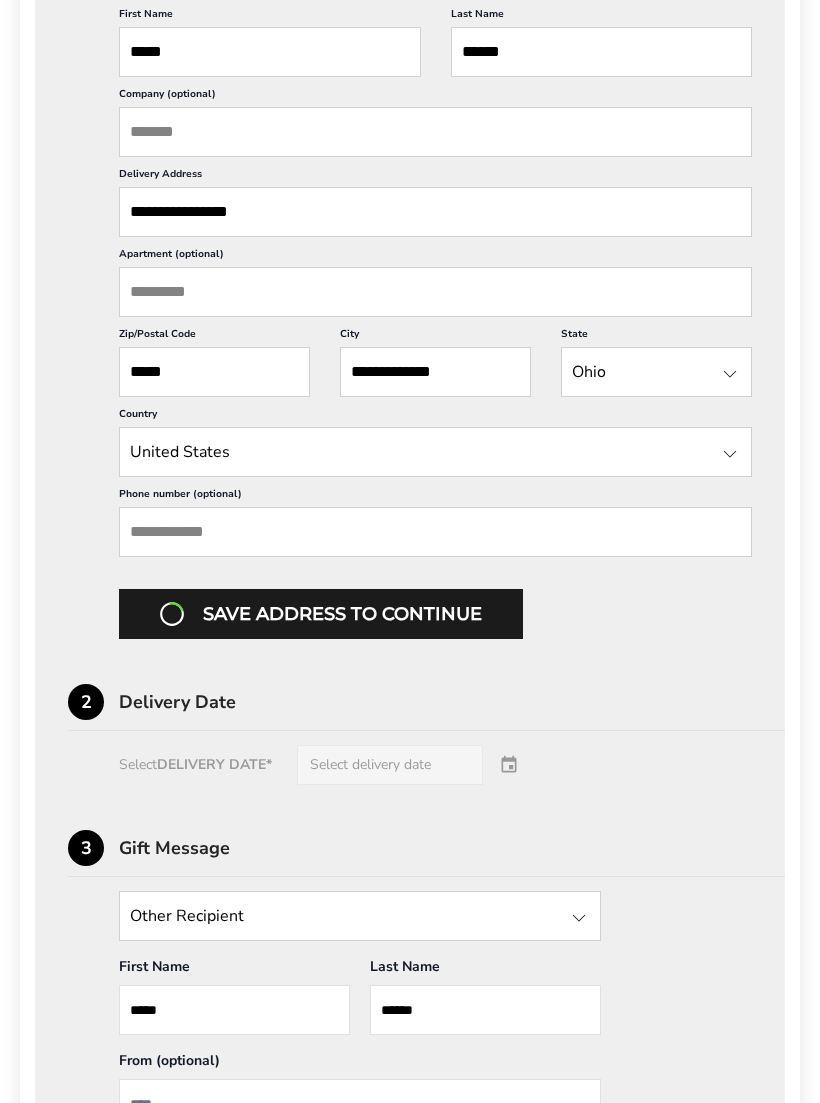 scroll, scrollTop: 723, scrollLeft: 0, axis: vertical 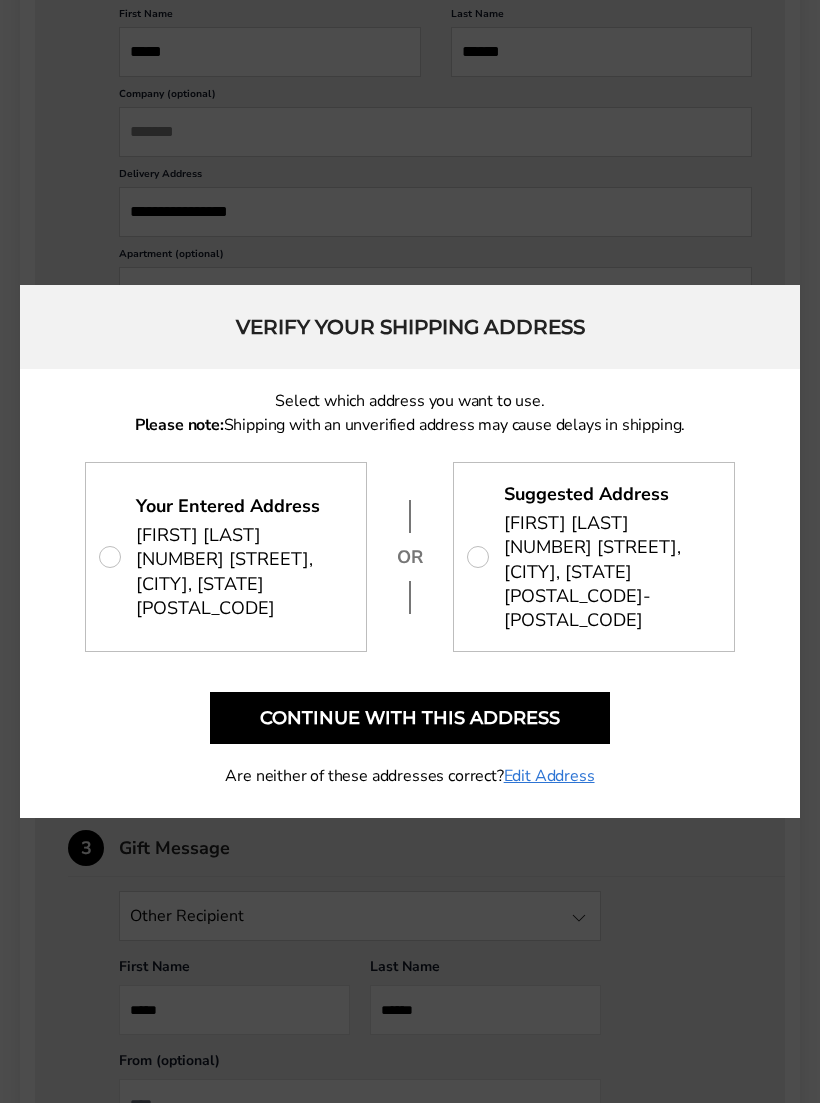 click on "Select which address you want to use.  Please note:  Shipping with an unverified address may cause delays in shipping. Your Entered Address Bunny Hanula 1434 Golden Lane,   Broadview Hts, OH 44147 OR Suggested Address Bunny Hanula 1434 GOLDEN LN,   BROADVIEW HEIGHTS, OH 44147-3636 Continue with this address Are neither of these addresses correct?  Edit Address" at bounding box center [410, 594] 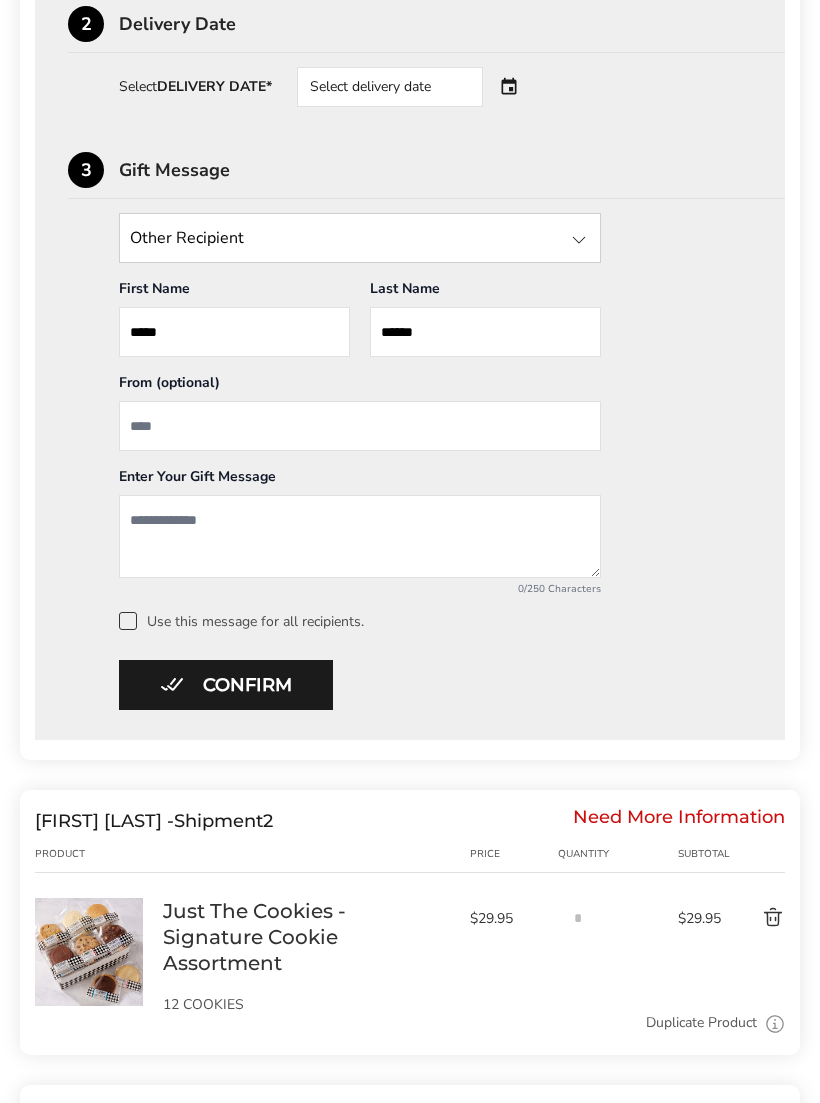 scroll, scrollTop: 802, scrollLeft: 0, axis: vertical 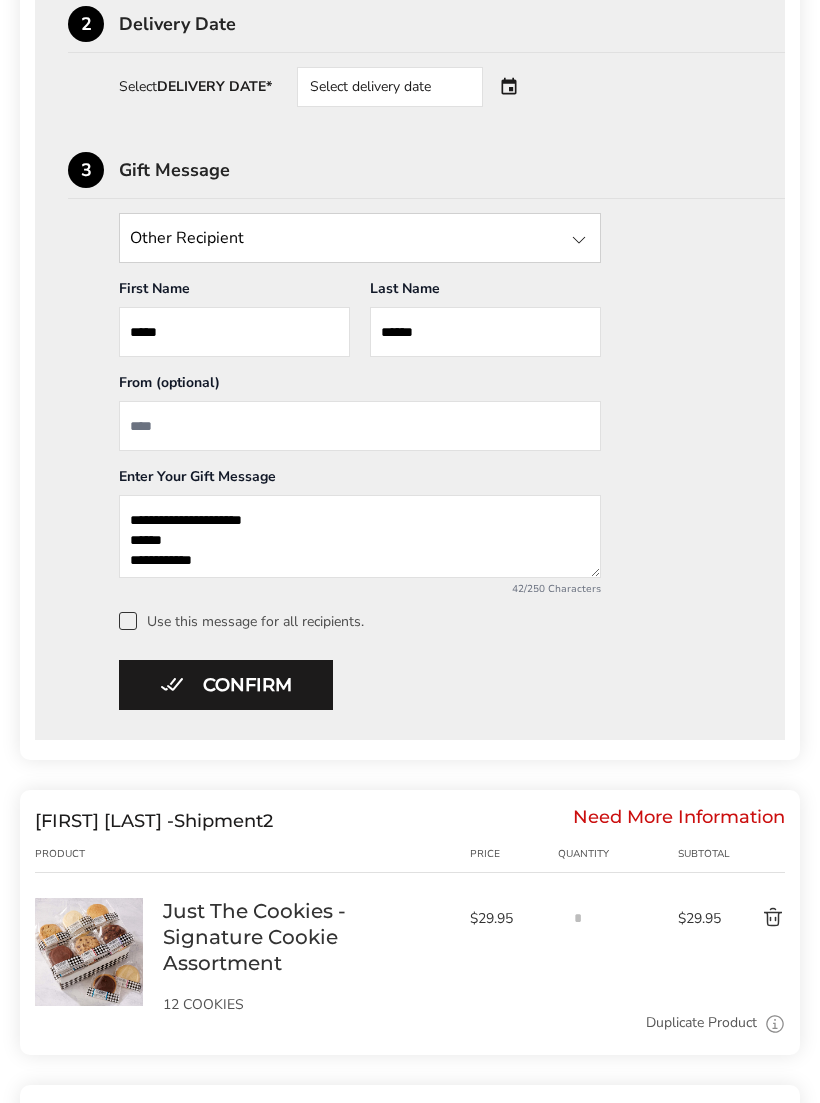 type on "**********" 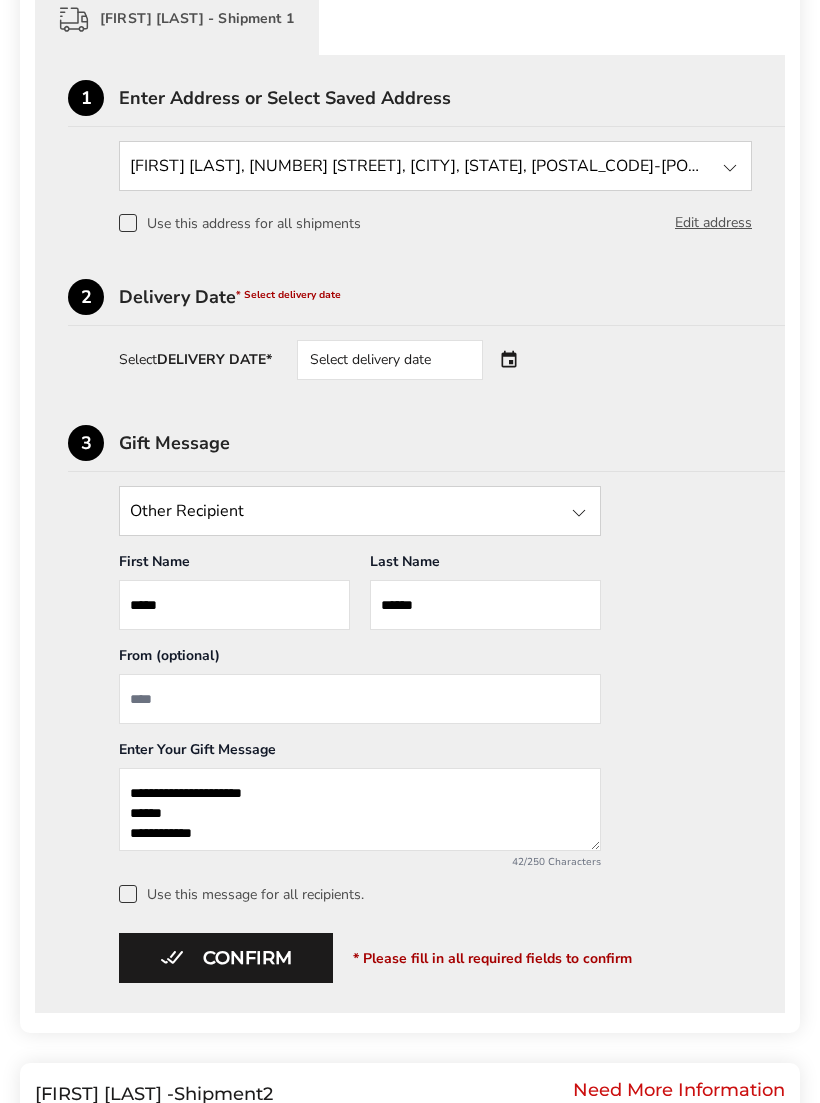 scroll, scrollTop: 531, scrollLeft: 0, axis: vertical 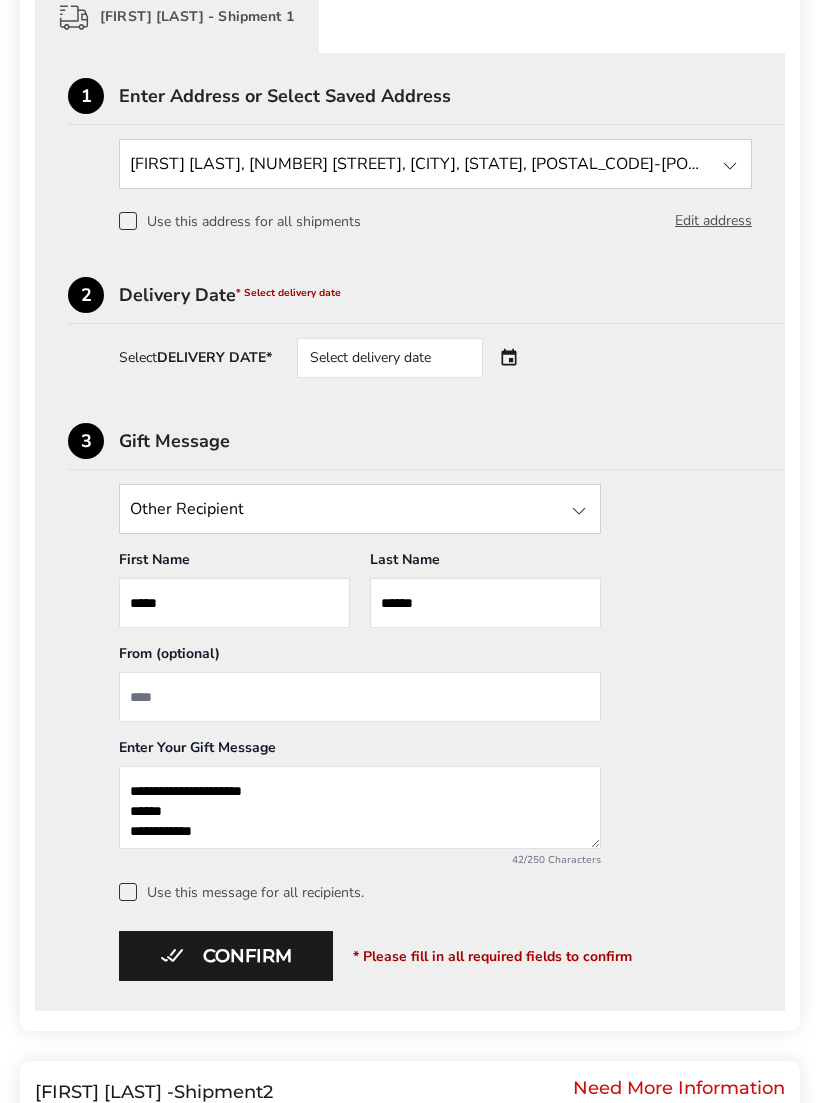 click on "Select delivery date" at bounding box center (418, 358) 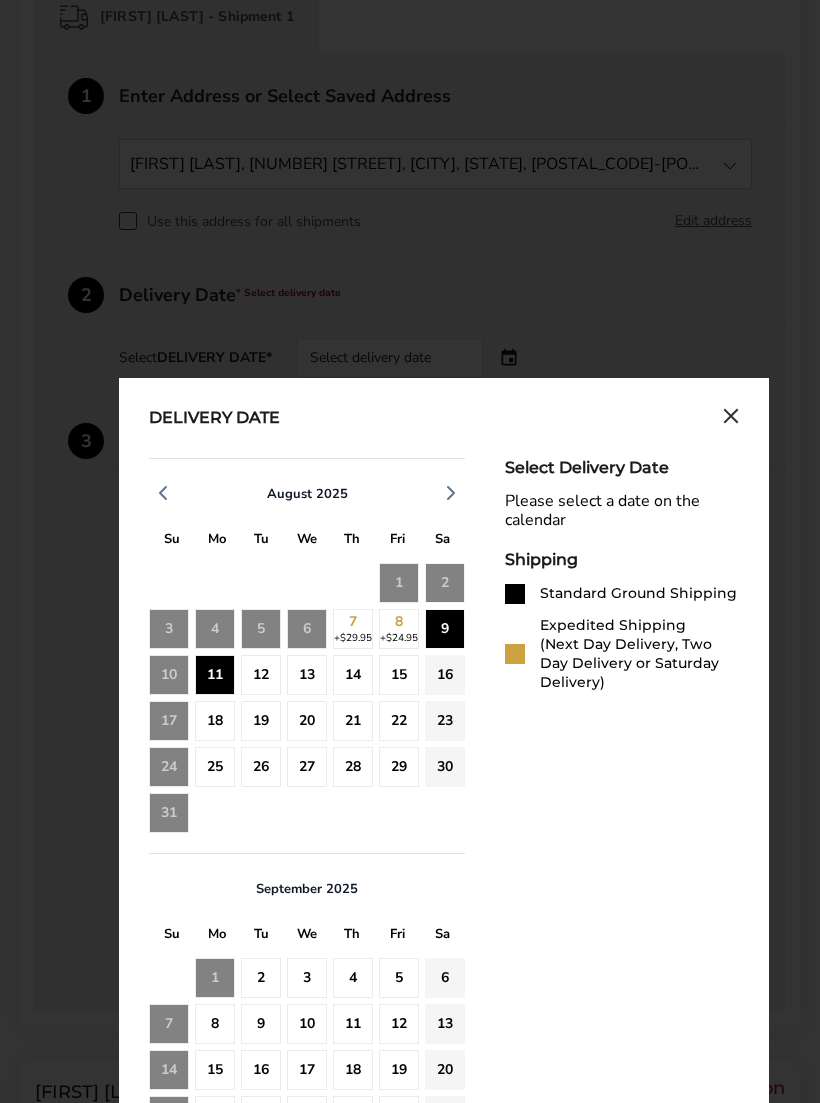 click on "11" 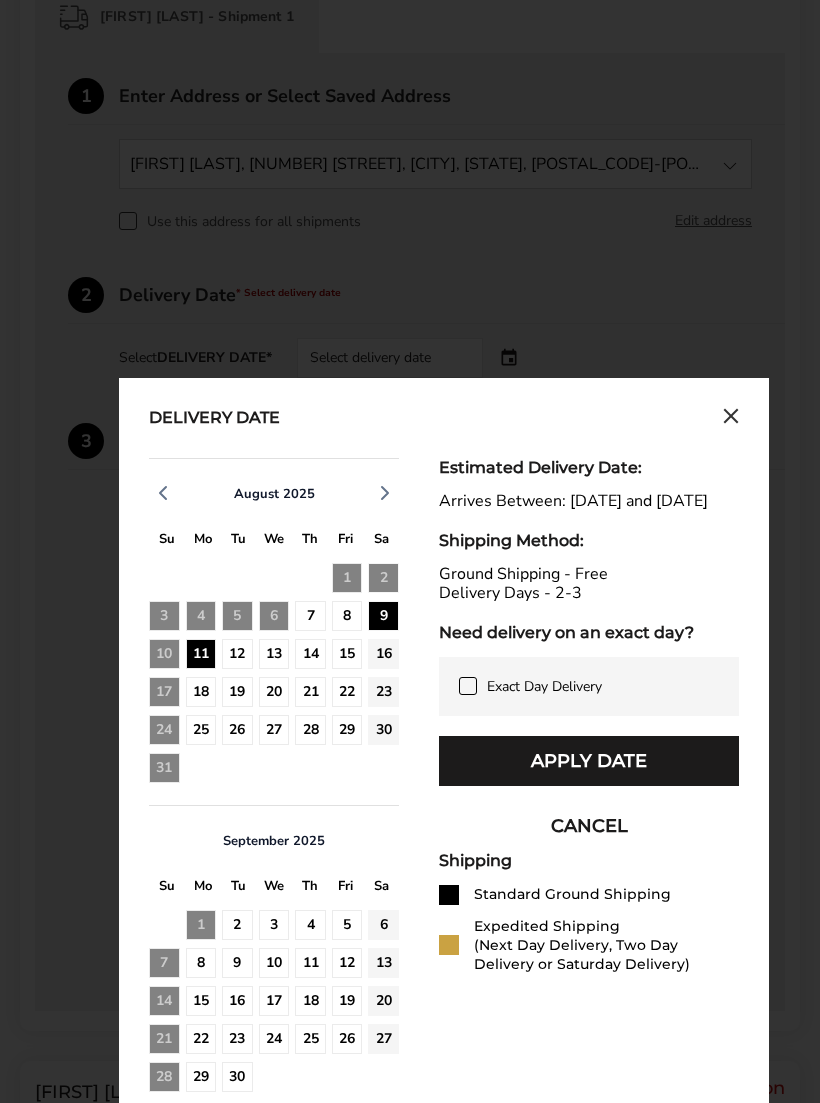 click on "Apply Date" at bounding box center (589, 761) 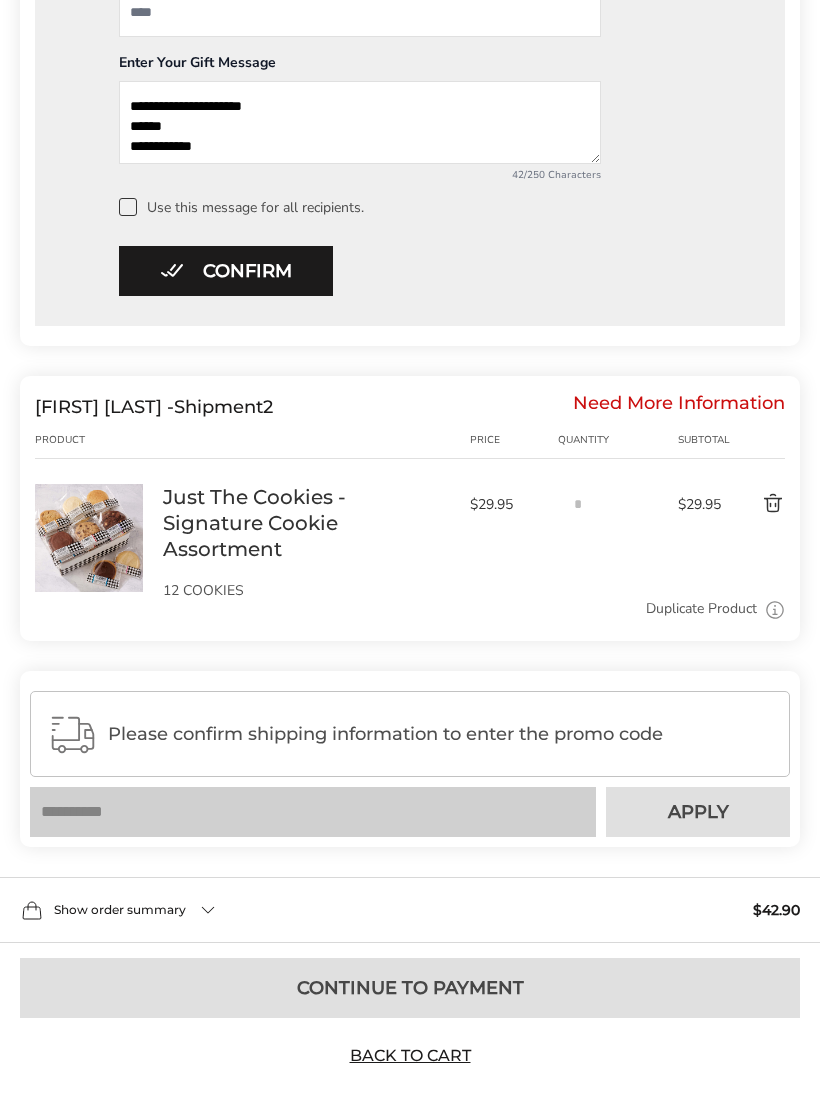 scroll, scrollTop: 1236, scrollLeft: 0, axis: vertical 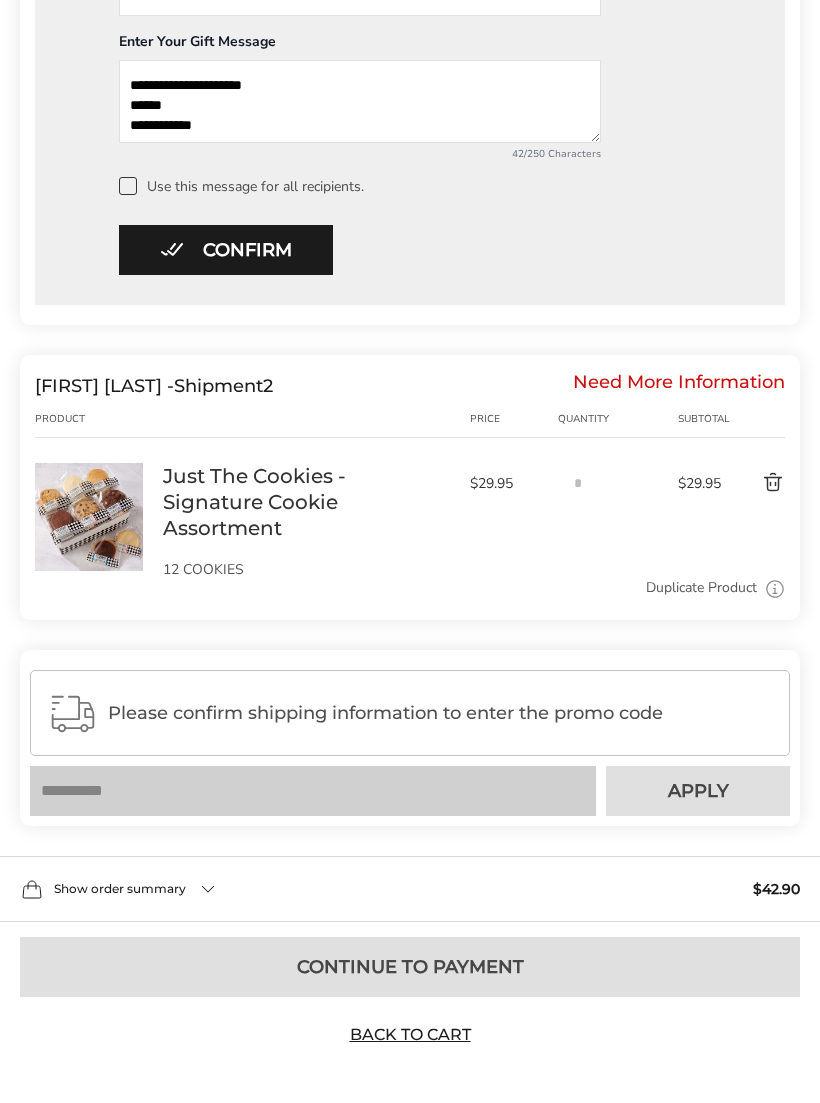 click on "Need More Information" at bounding box center [679, 387] 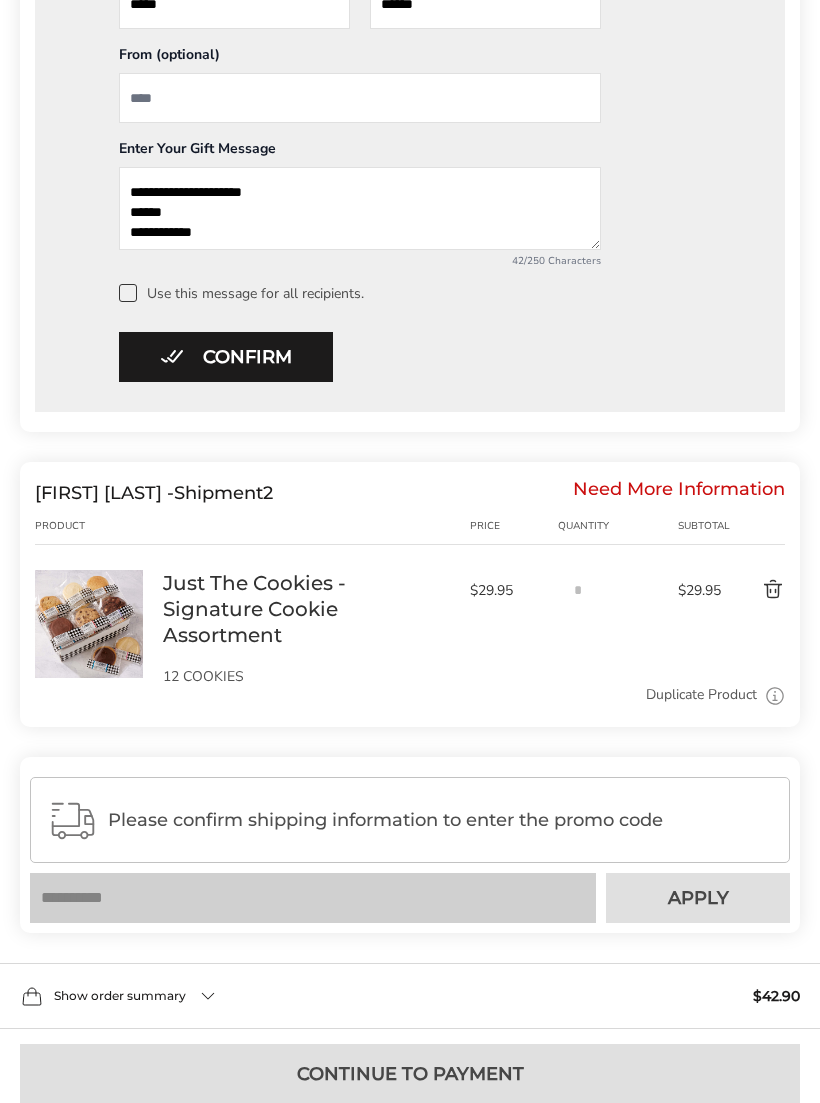 scroll, scrollTop: 1130, scrollLeft: 0, axis: vertical 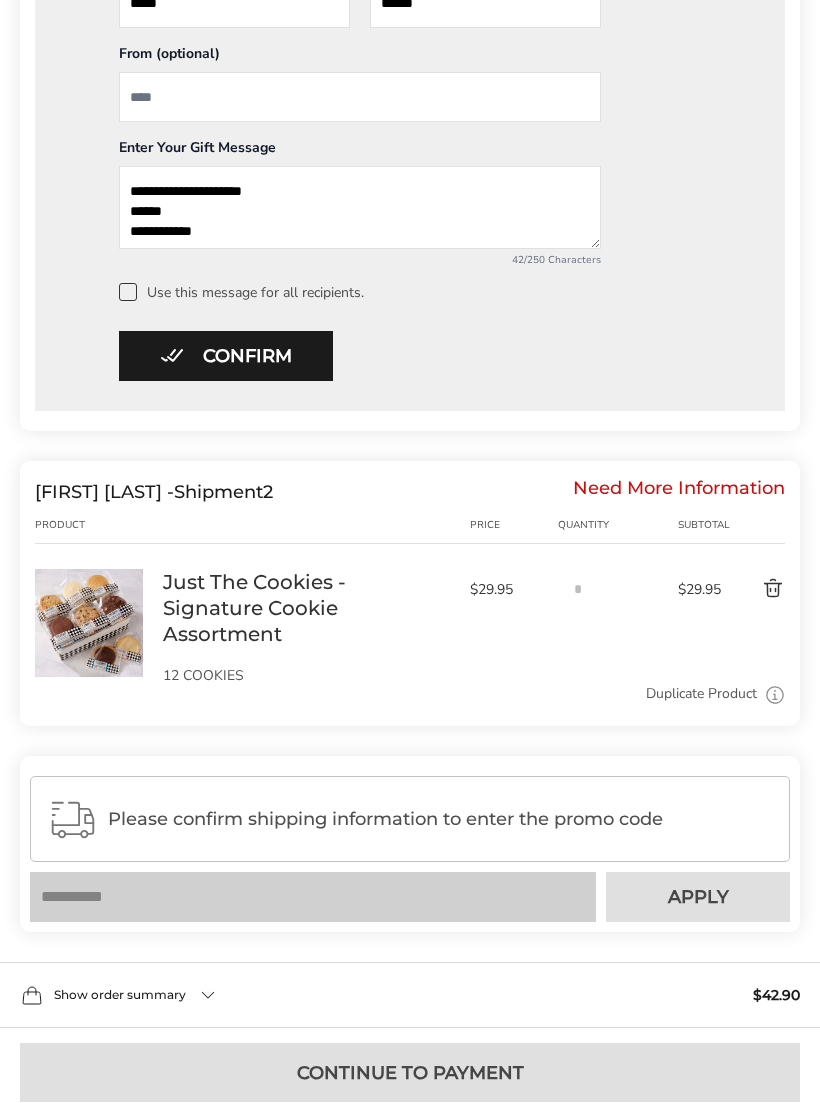 click on "Just The Cookies - Signature Cookie Assortment" at bounding box center [306, 609] 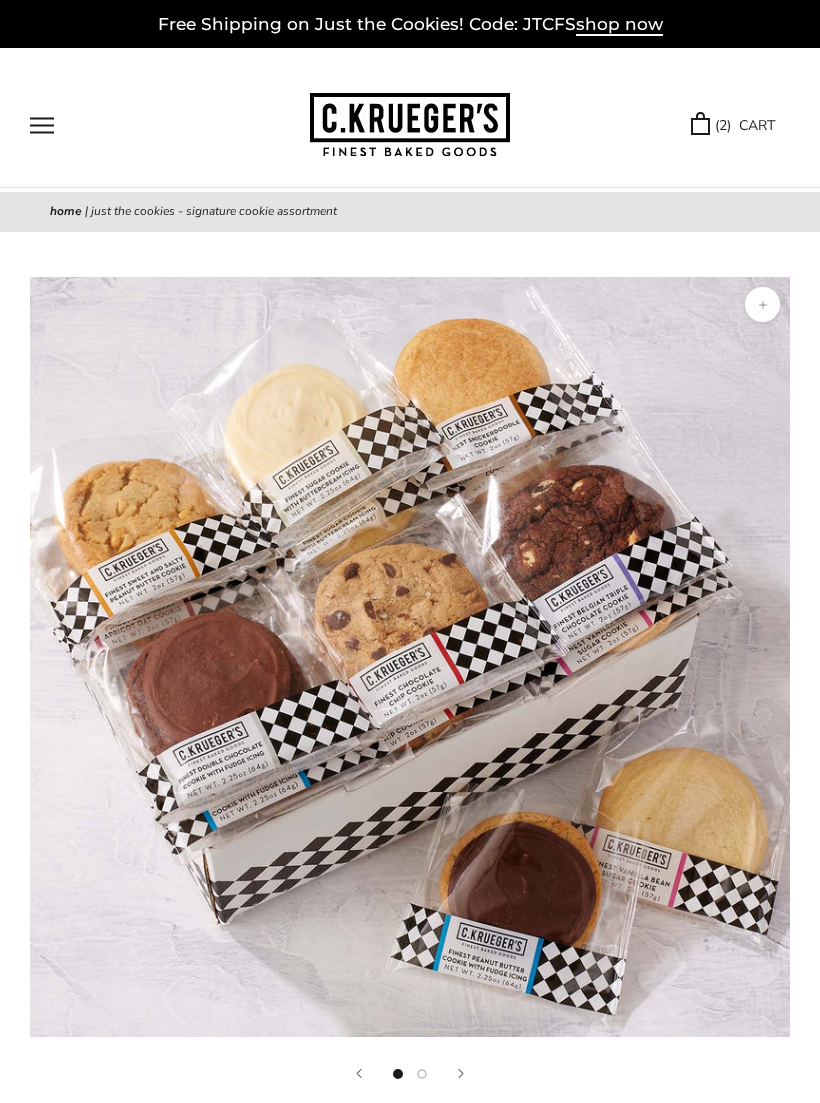 scroll, scrollTop: 0, scrollLeft: 0, axis: both 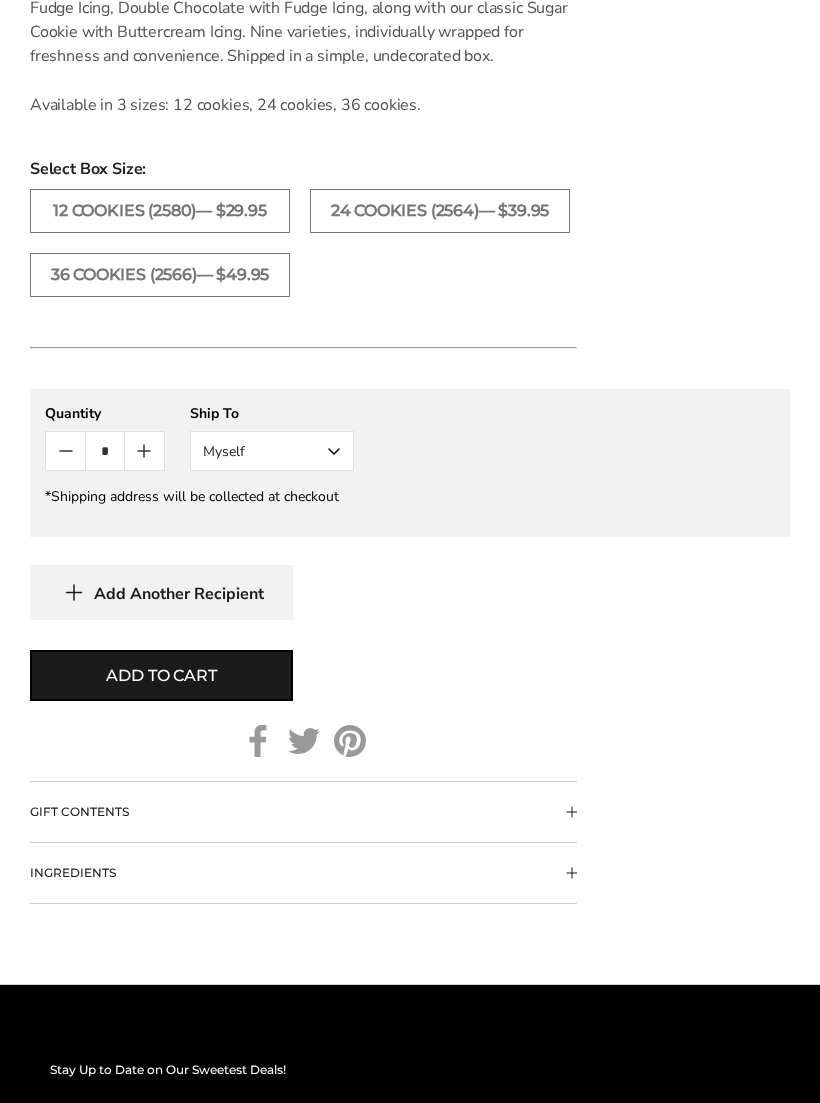 click on "Myself" at bounding box center (272, 451) 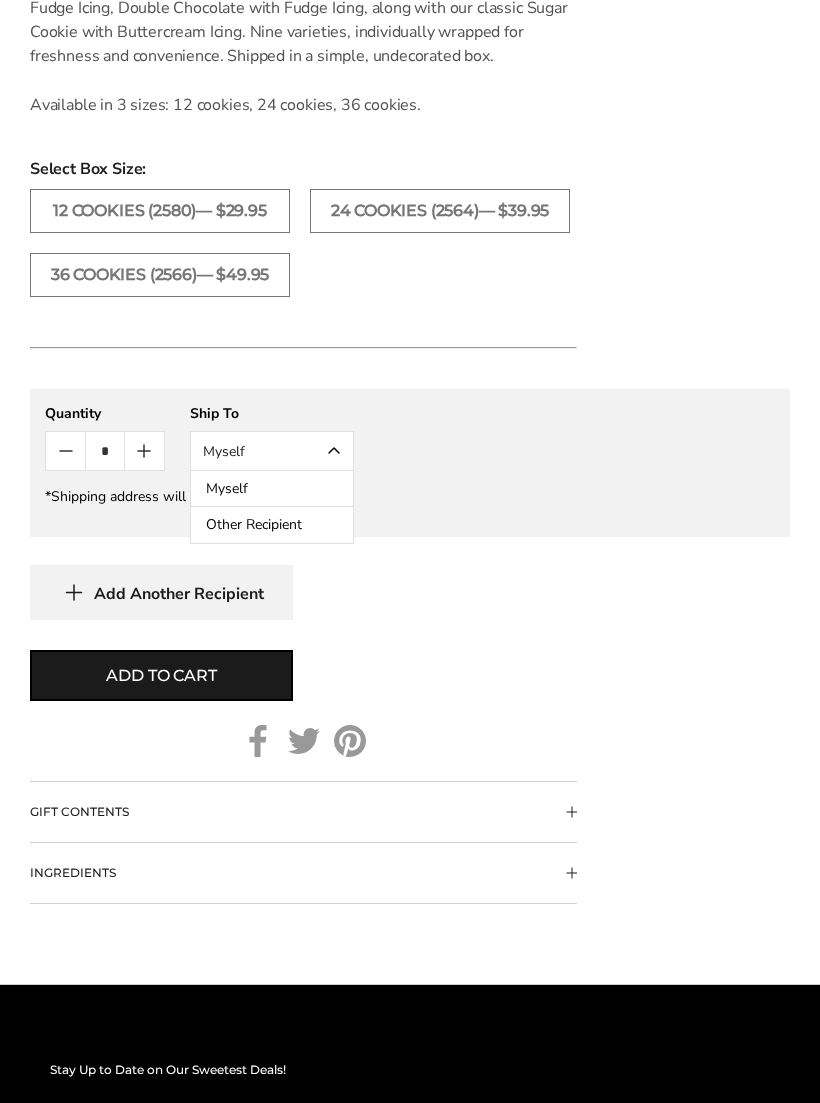 click on "Other Recipient" at bounding box center (272, 525) 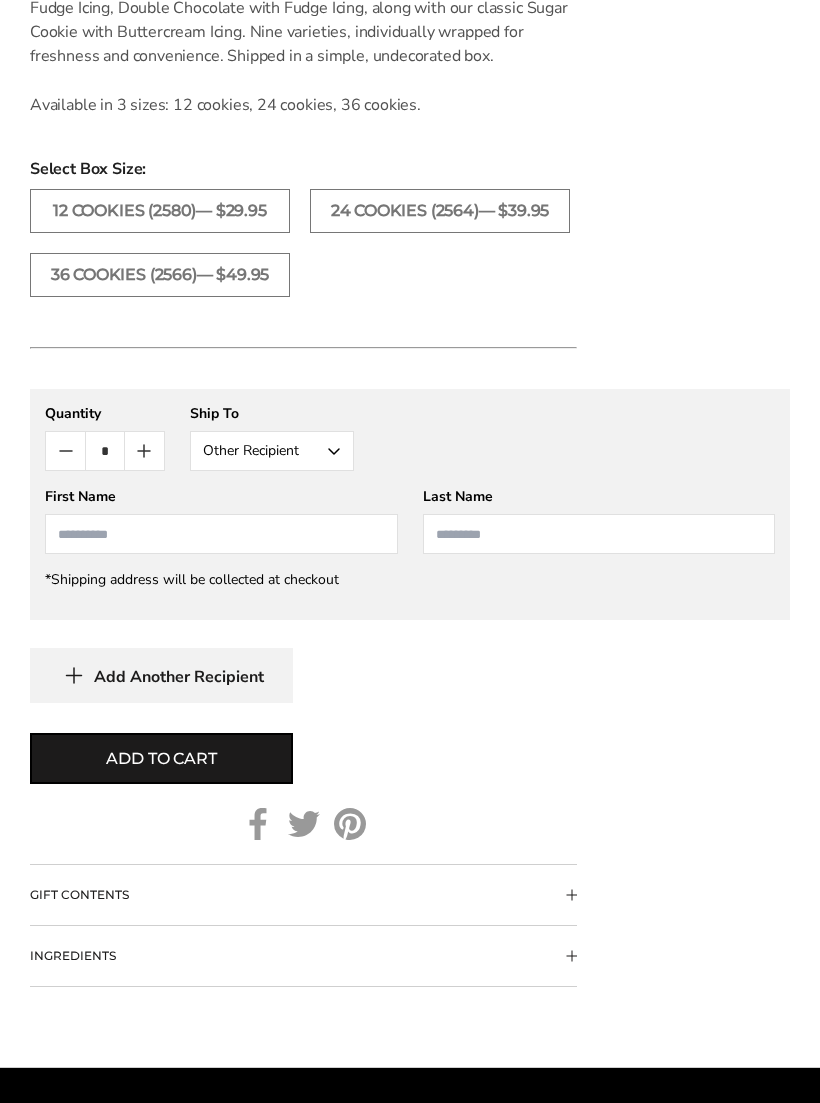 click at bounding box center [221, 534] 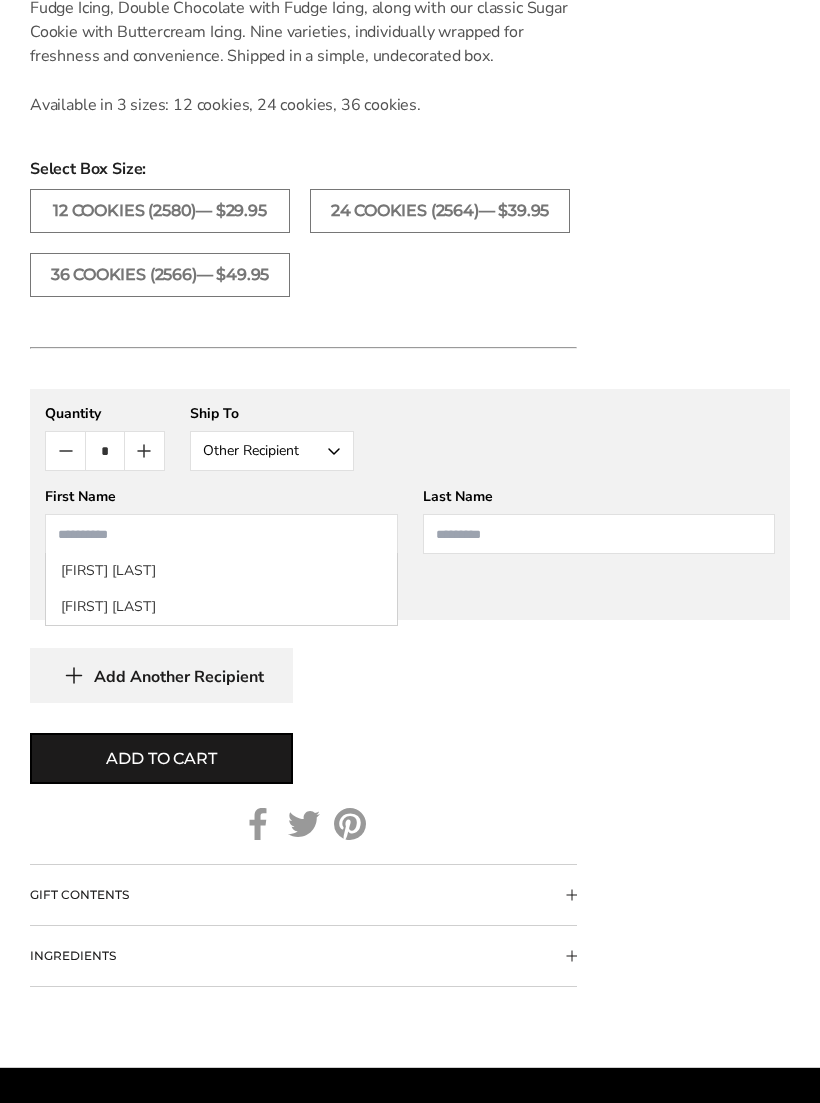 click on "Scott Hiszem" at bounding box center (221, 607) 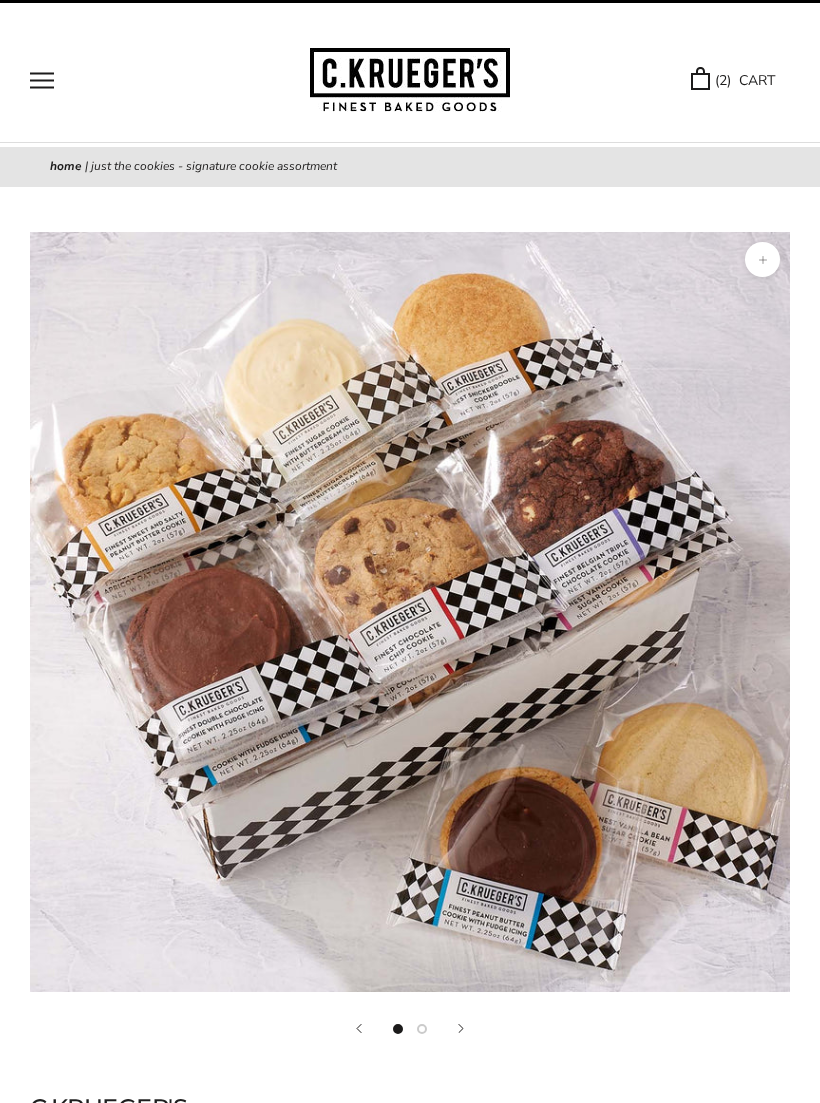 scroll, scrollTop: 0, scrollLeft: 0, axis: both 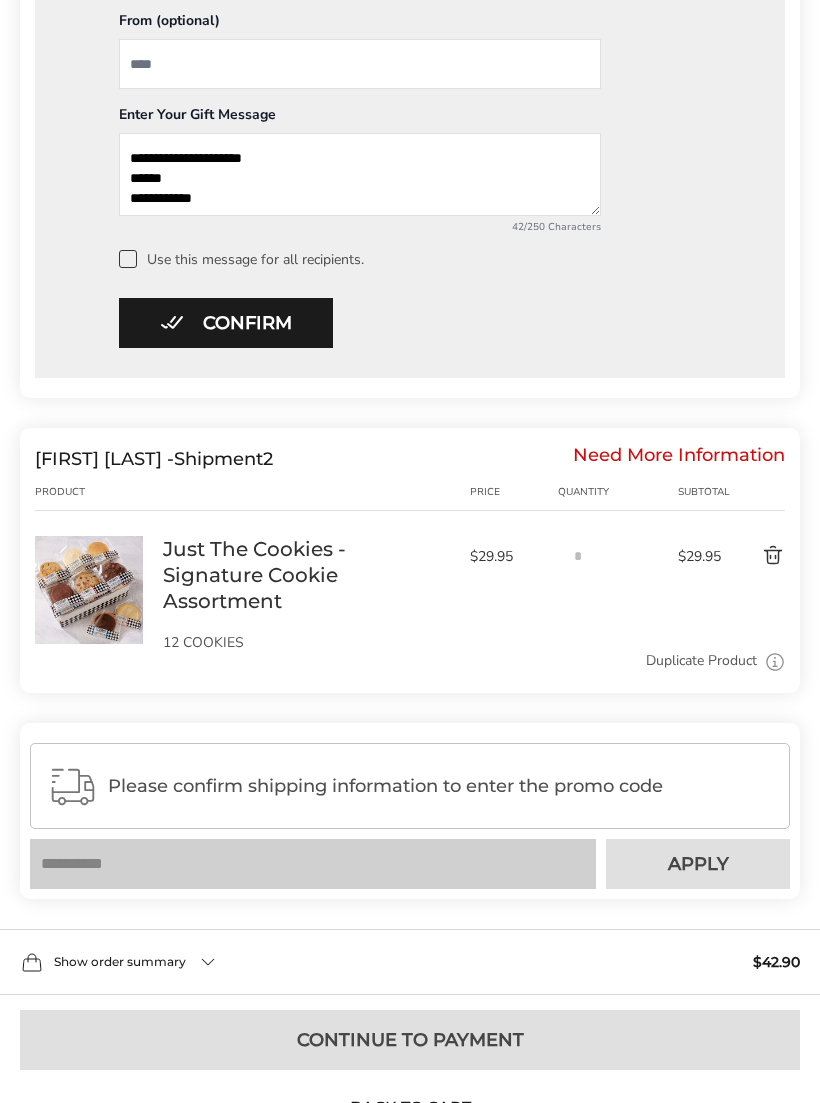 click on "Please confirm shipping information to enter the promo code" 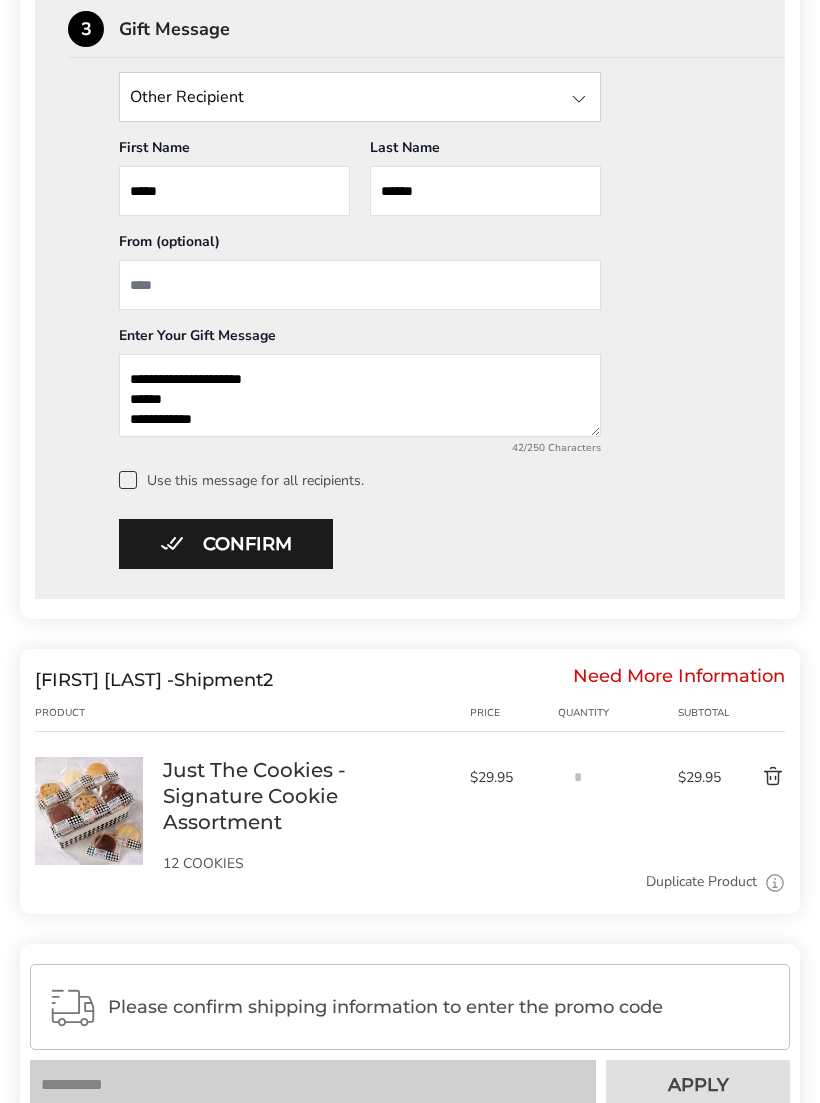 scroll, scrollTop: 940, scrollLeft: 0, axis: vertical 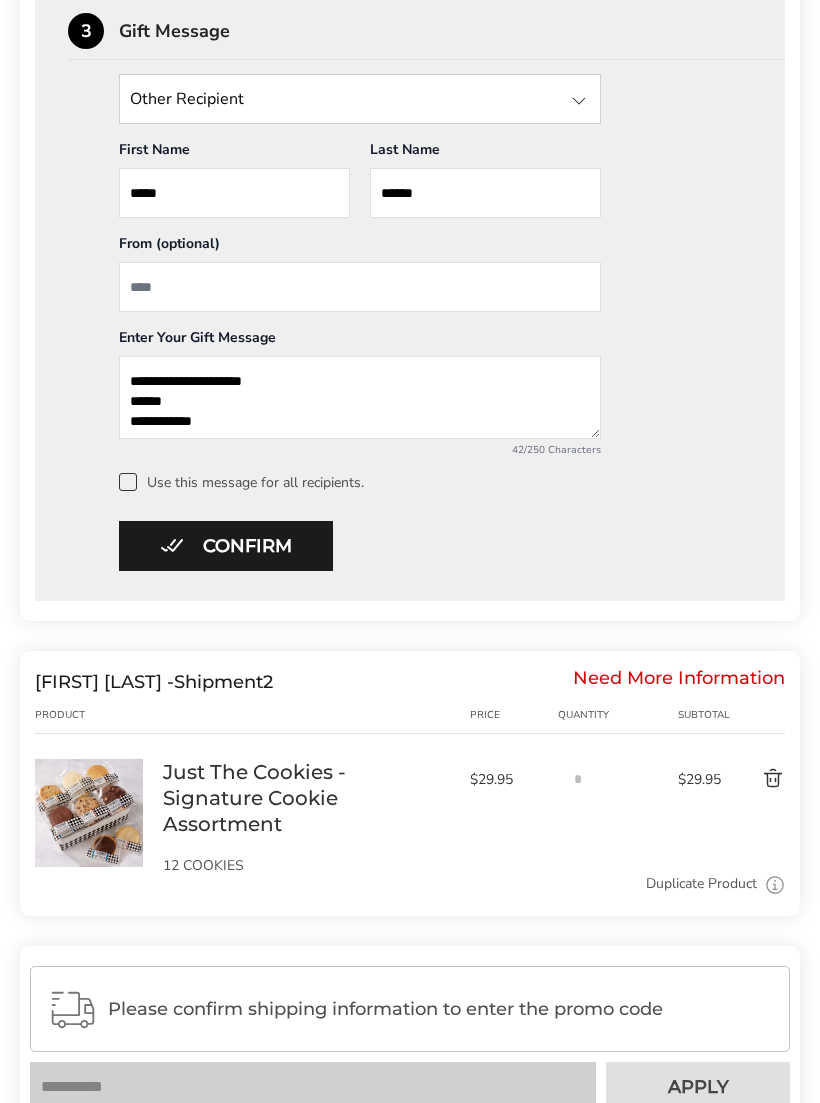 click on "Subtotal" at bounding box center (702, 716) 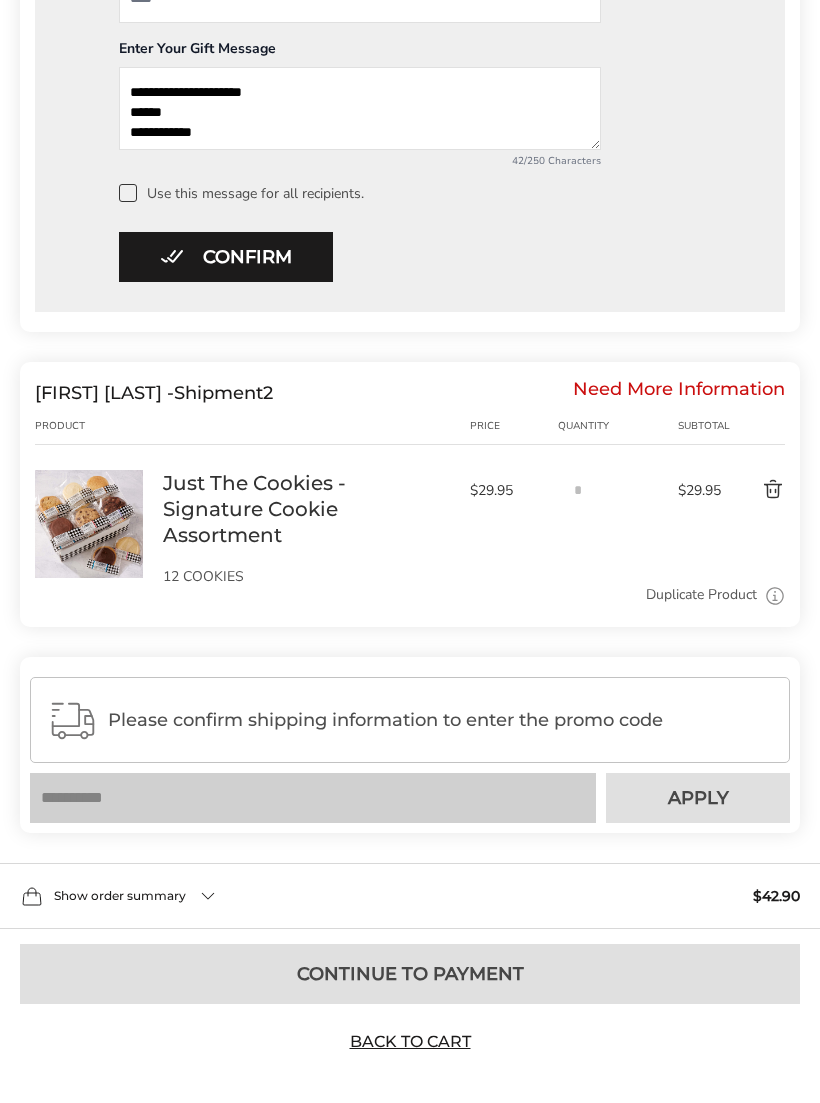 scroll, scrollTop: 1236, scrollLeft: 0, axis: vertical 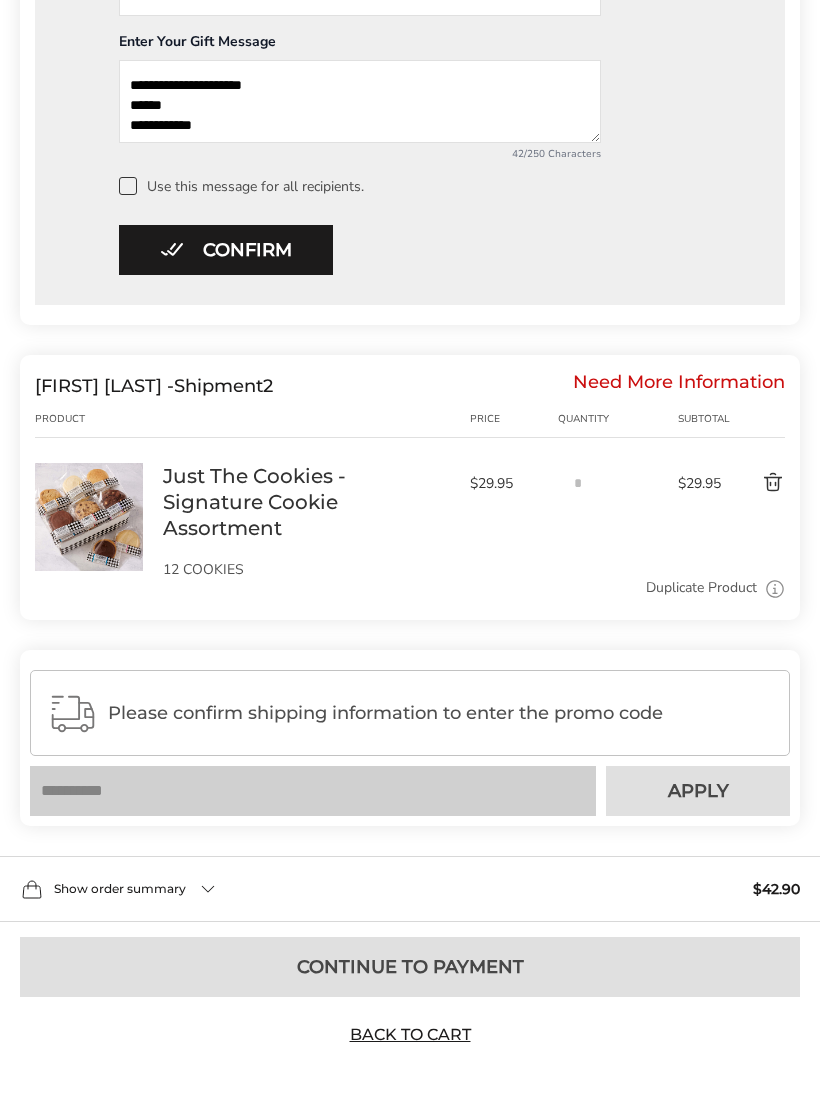 click on "Need More Information" at bounding box center [679, 387] 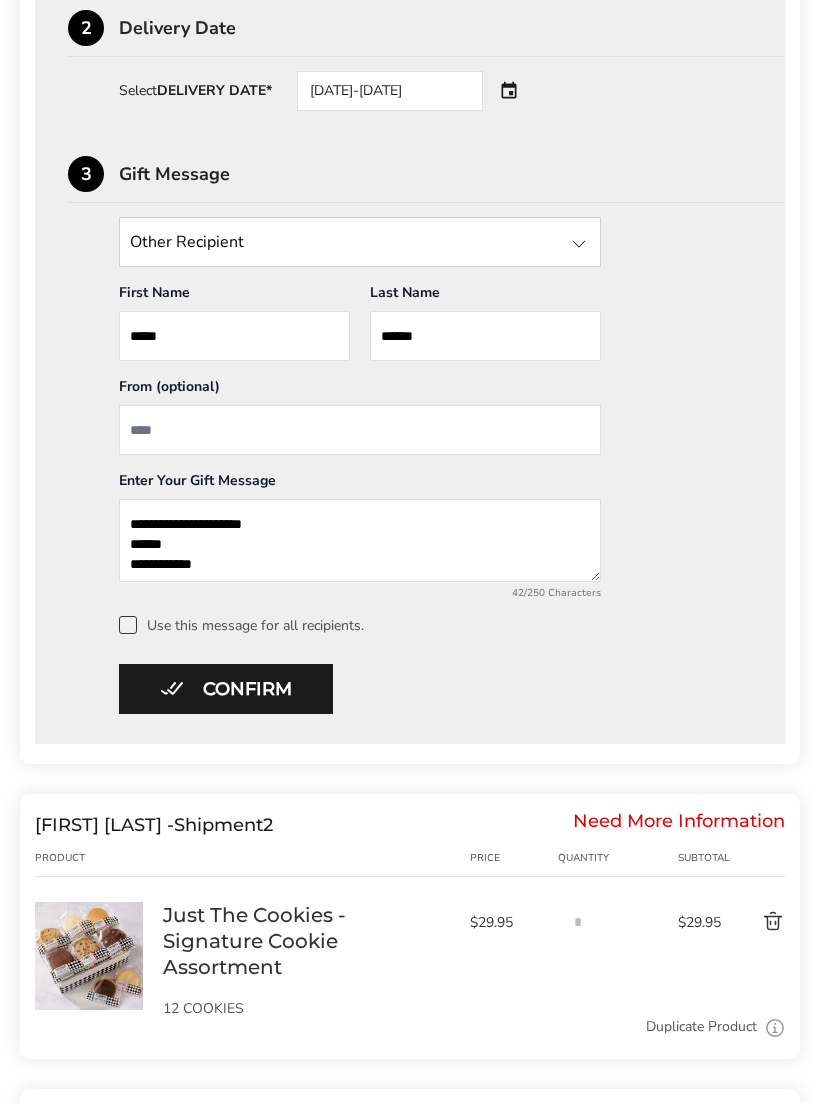 scroll, scrollTop: 798, scrollLeft: 0, axis: vertical 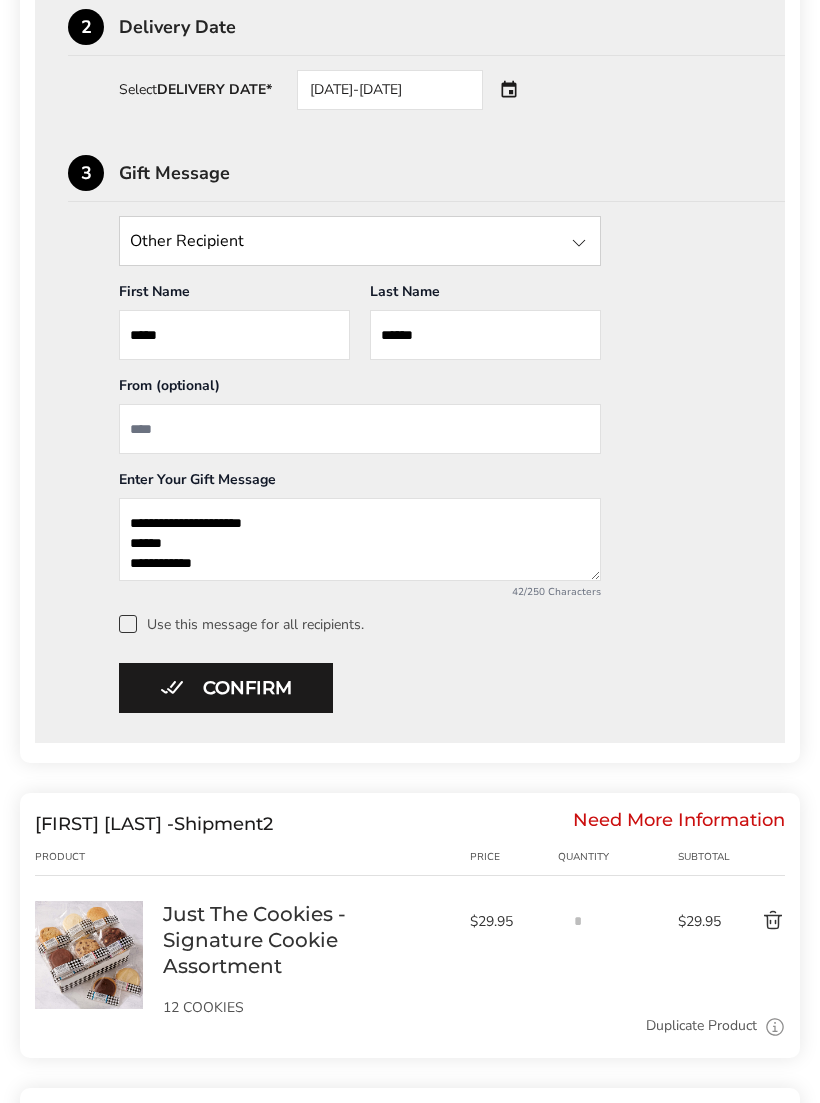 click on "Confirm" at bounding box center [226, 689] 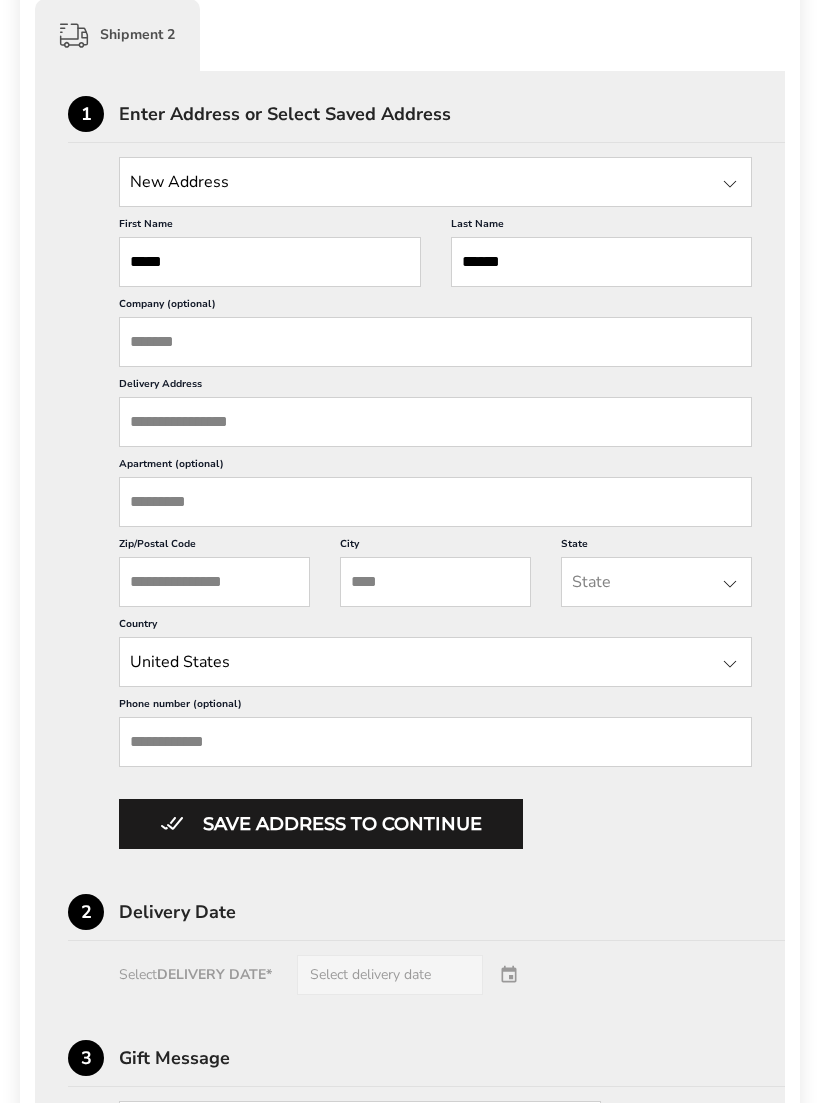 scroll, scrollTop: 951, scrollLeft: 0, axis: vertical 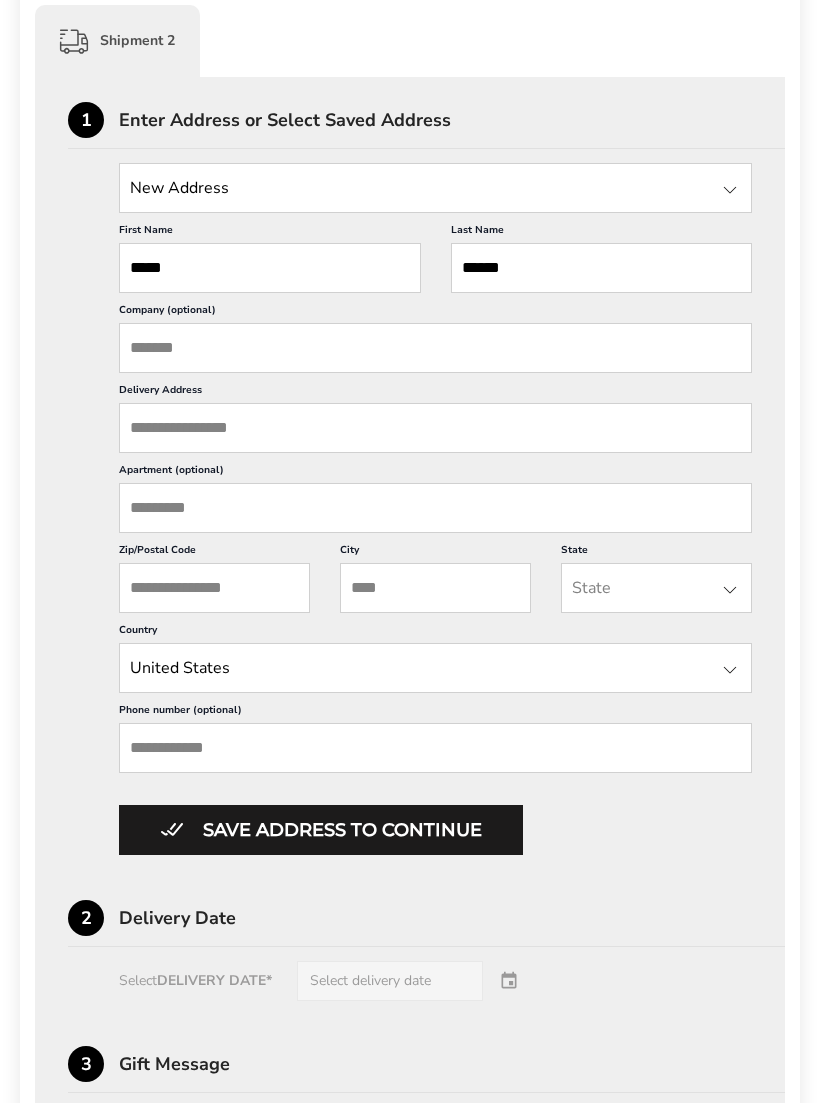 click on "Zip/Postal Code" at bounding box center (214, 588) 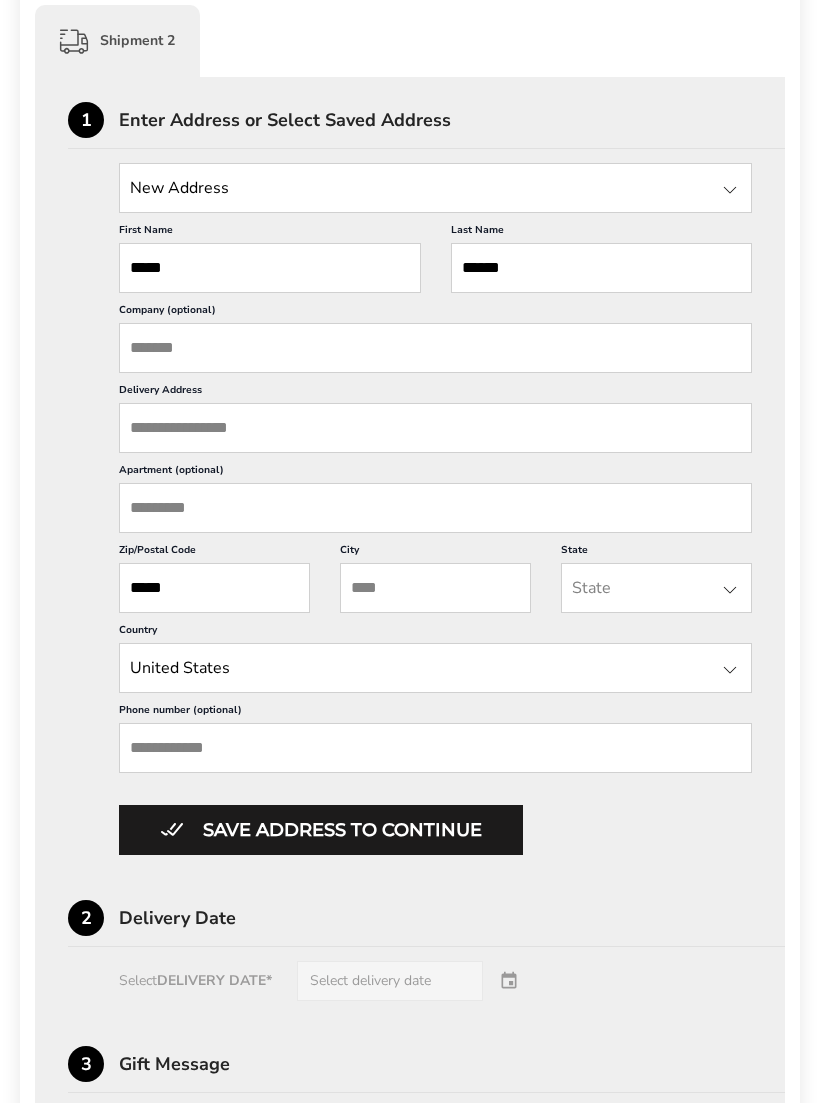 type on "*****" 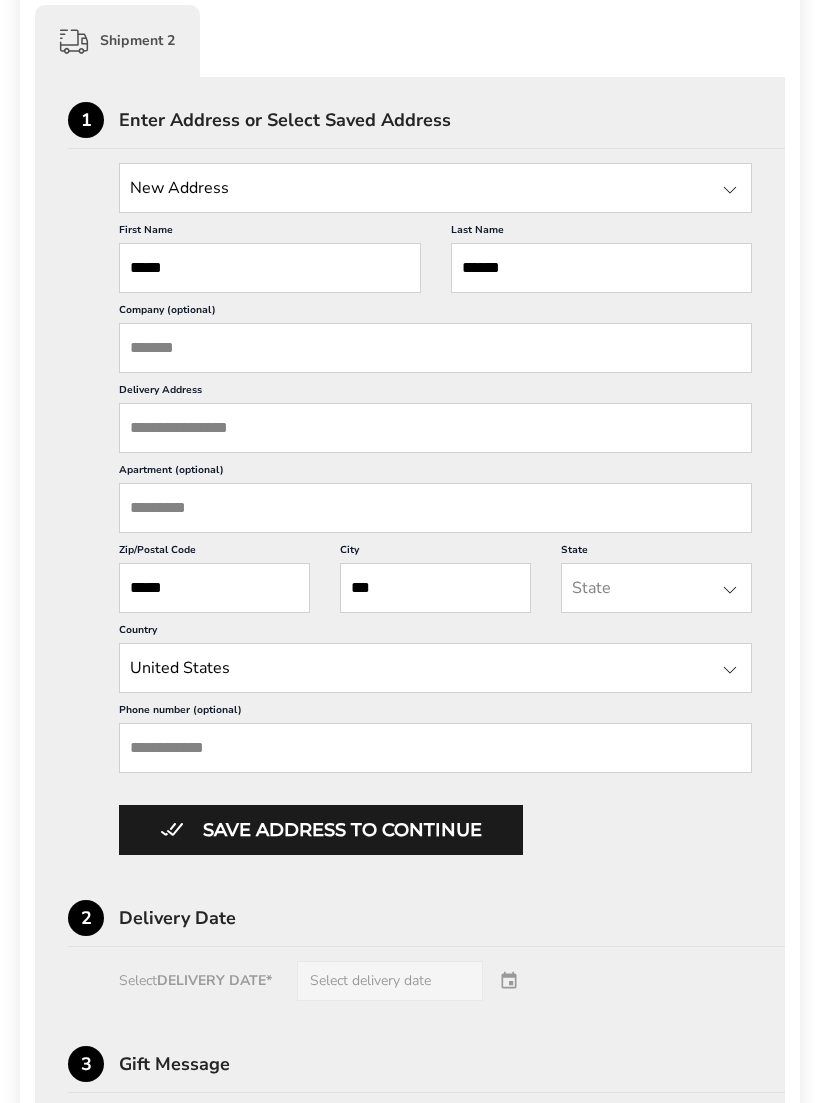 type on "***" 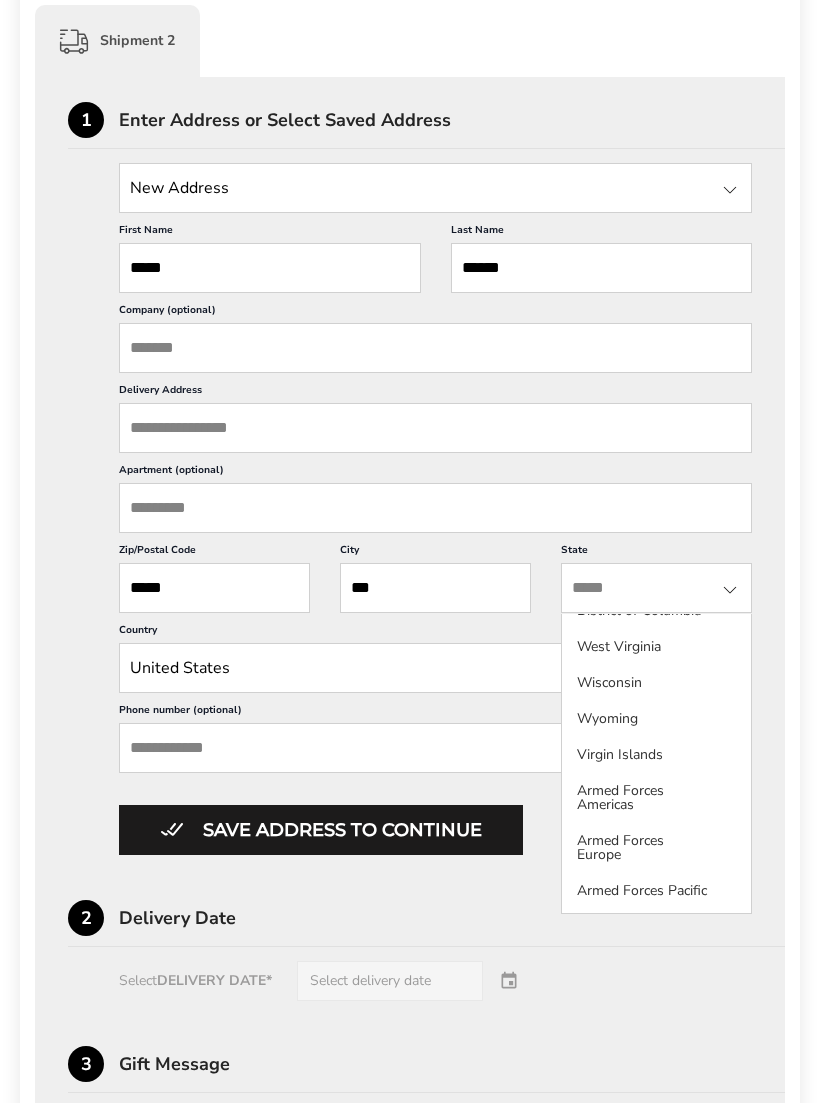scroll, scrollTop: 1993, scrollLeft: 0, axis: vertical 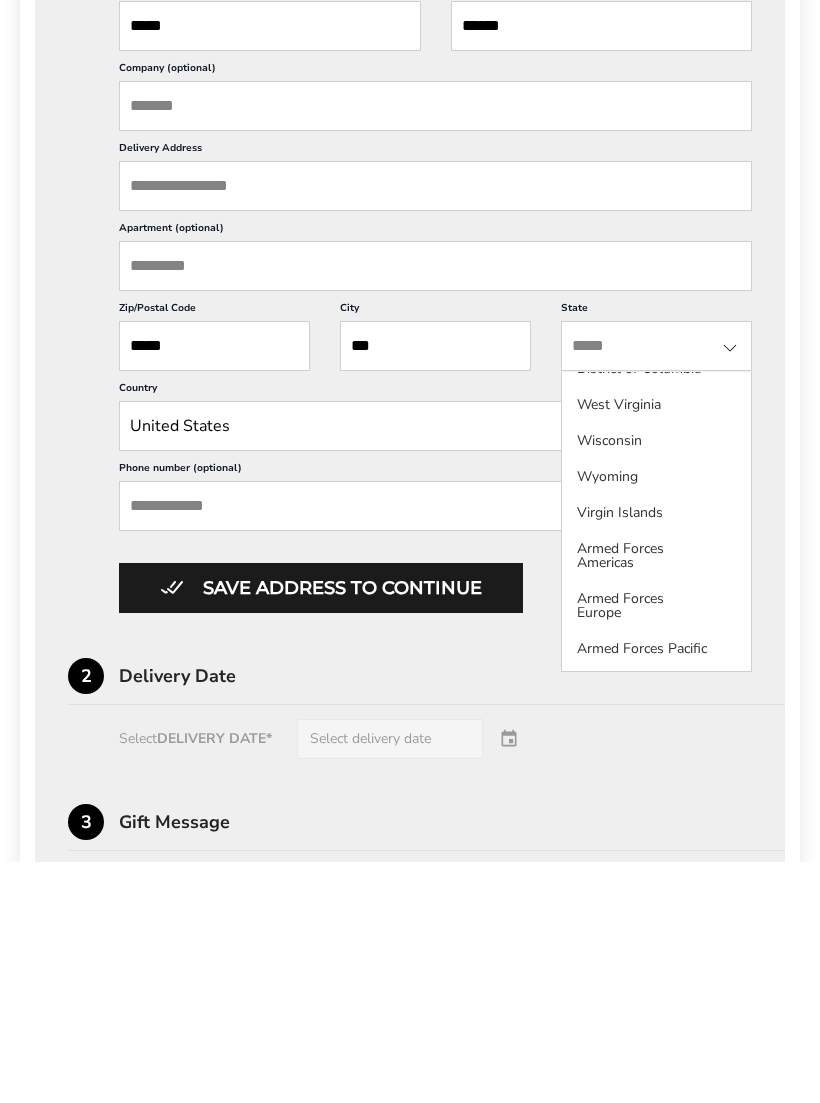 click on "Armed Forces Europe" 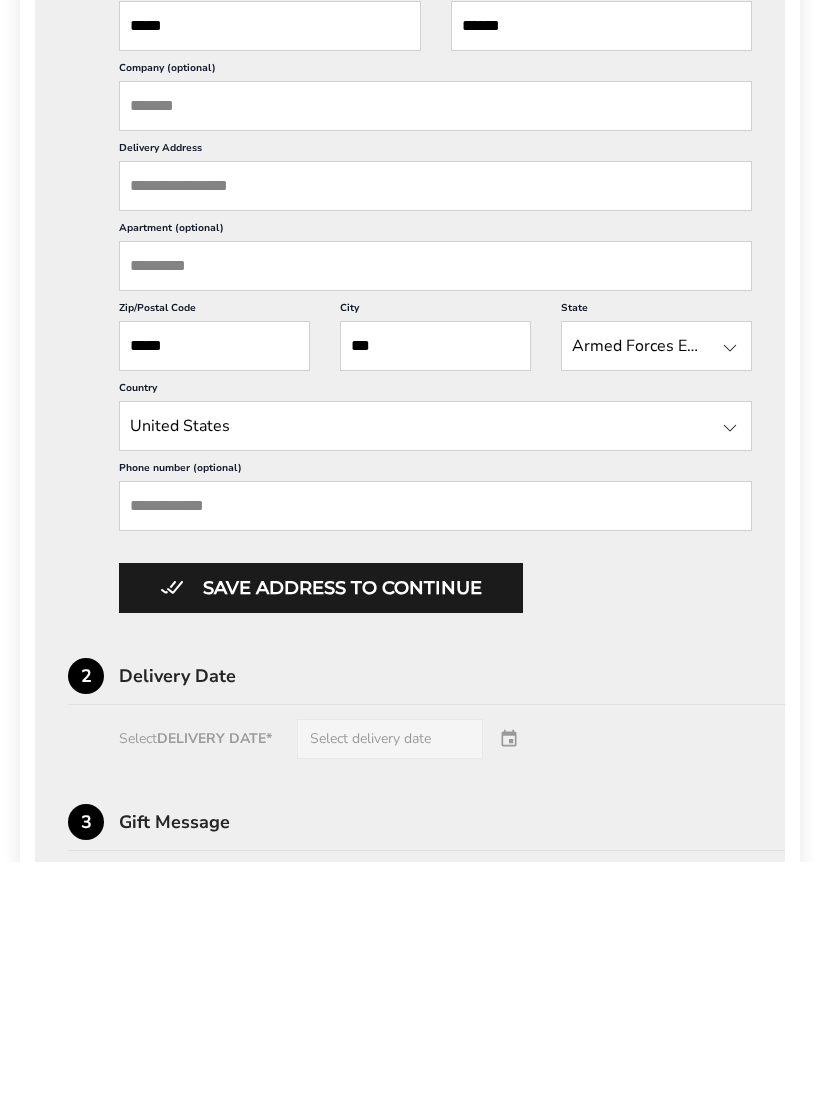scroll, scrollTop: 1193, scrollLeft: 0, axis: vertical 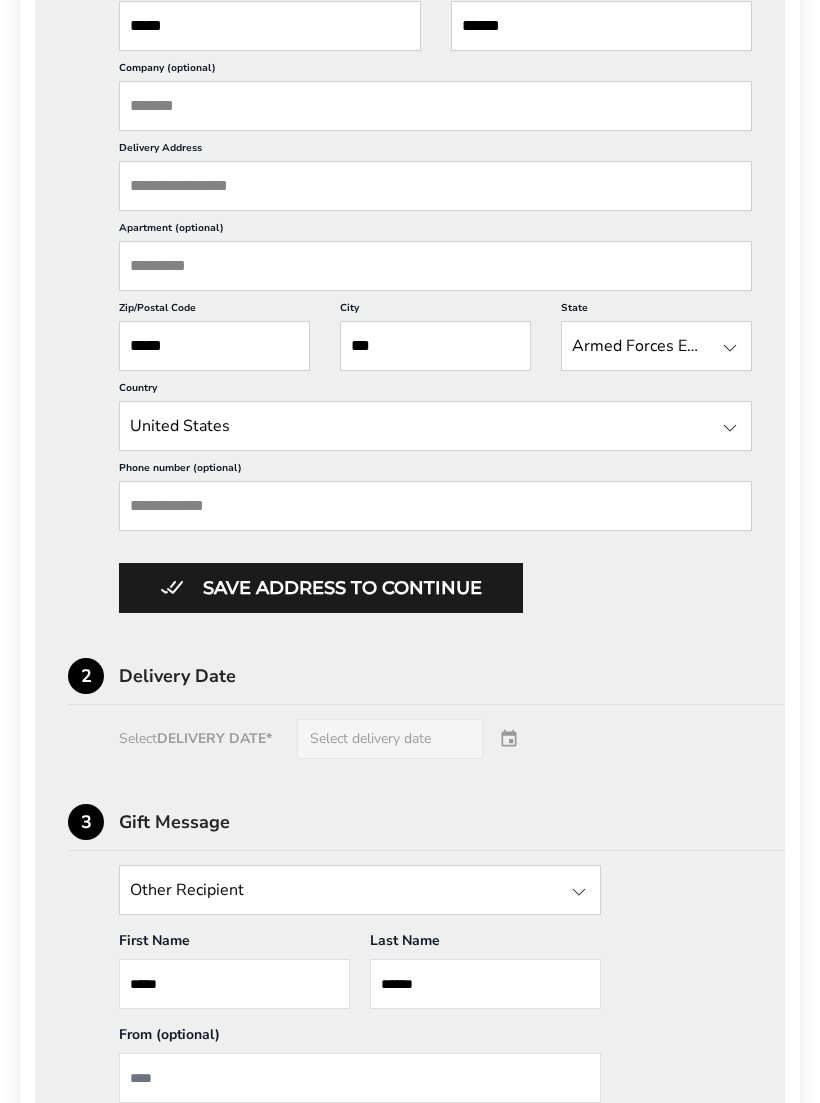 click at bounding box center [730, 428] 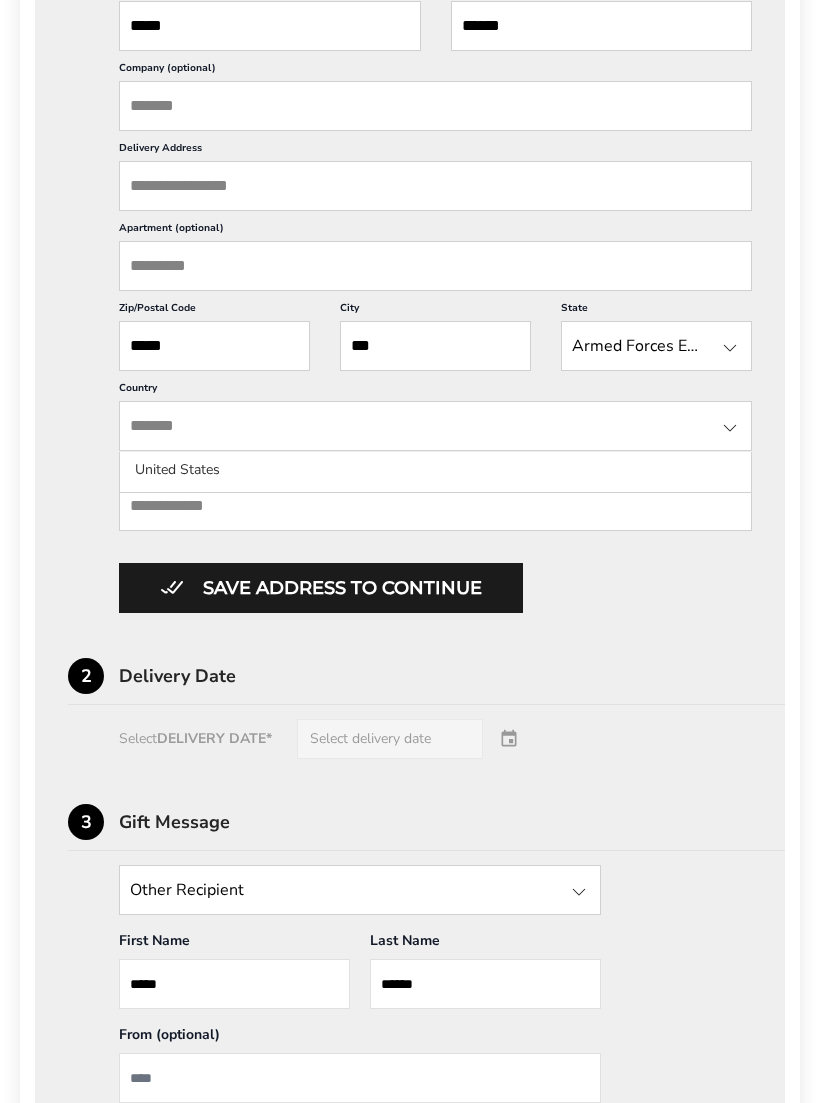 click on "United States" 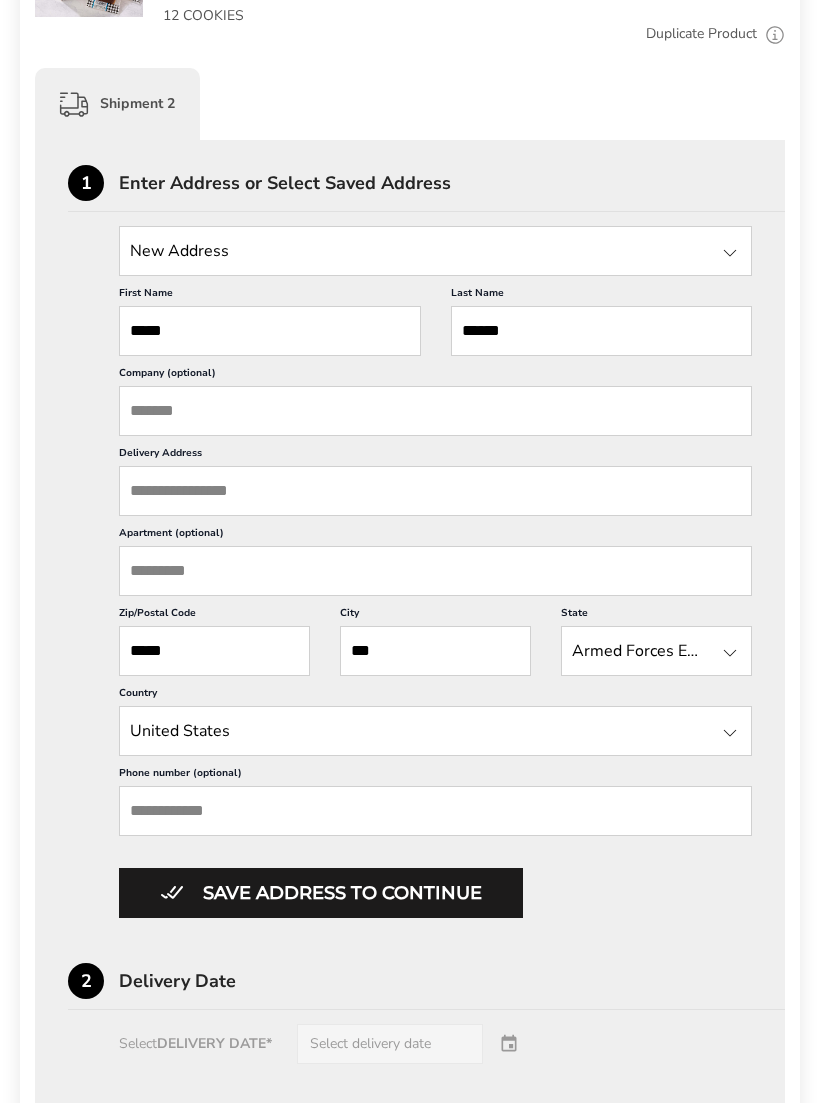 scroll, scrollTop: 869, scrollLeft: 0, axis: vertical 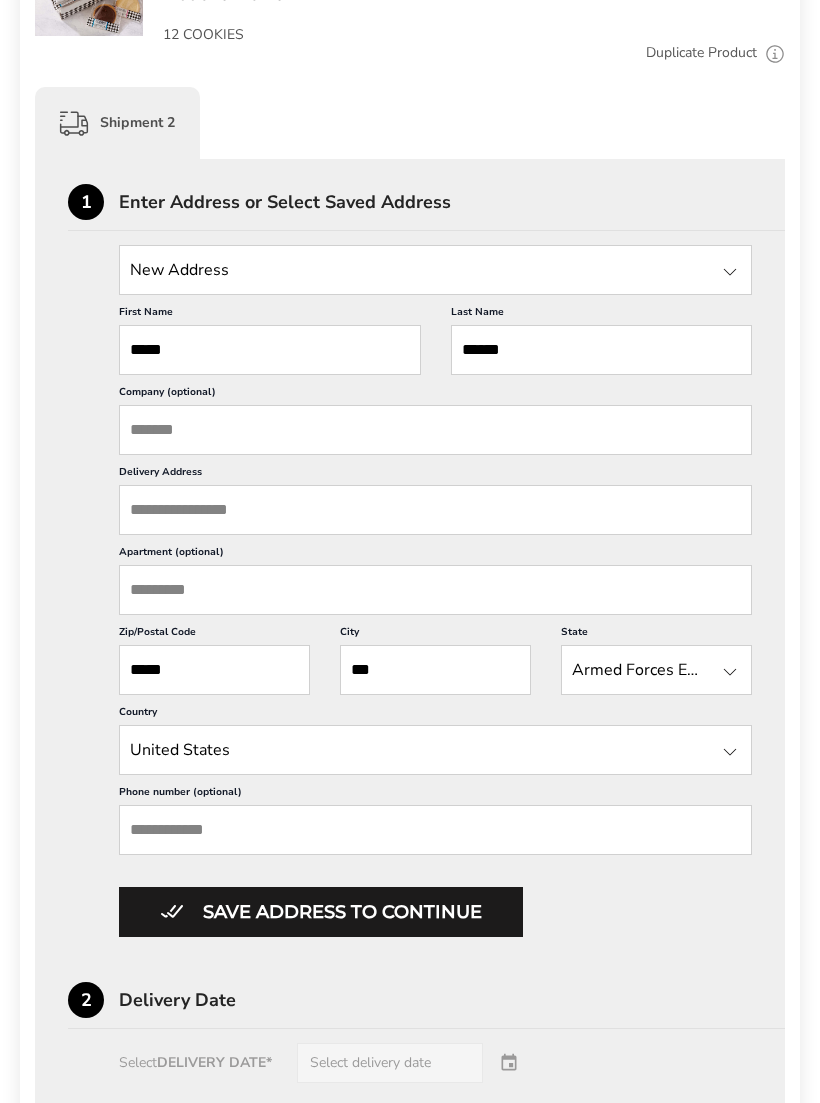 click on "Company (optional)" at bounding box center (435, 430) 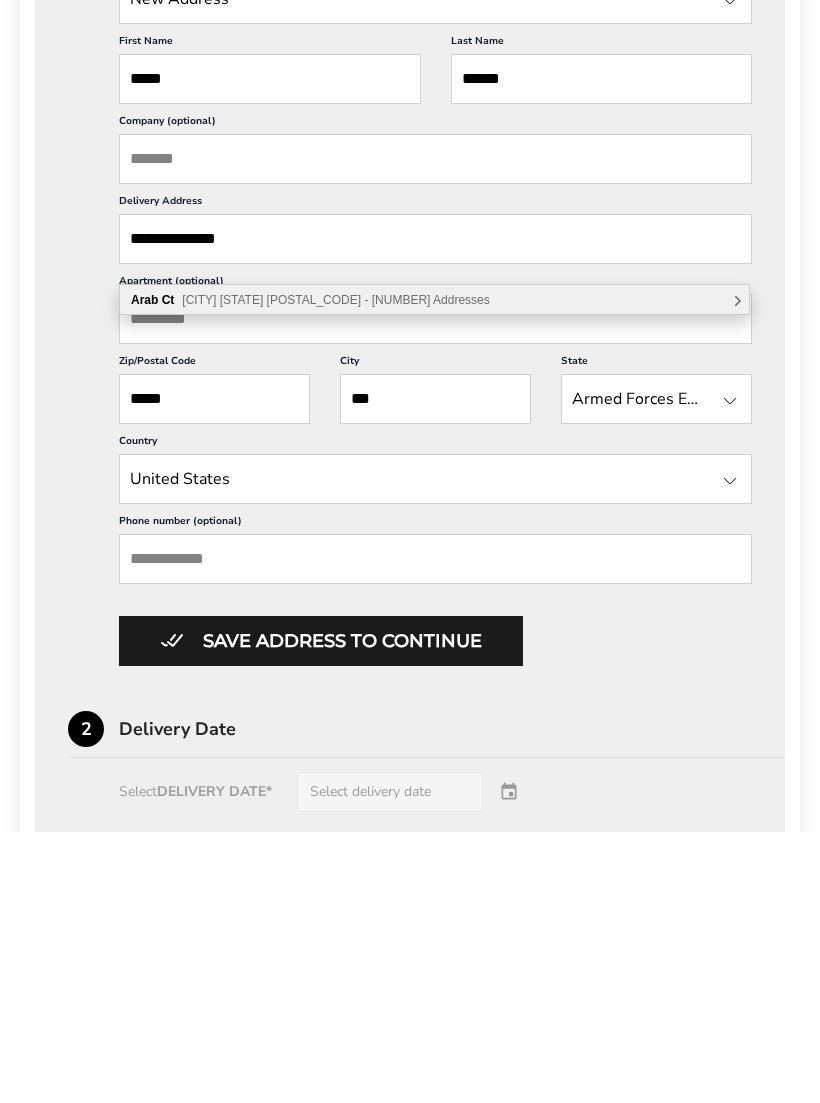 type on "**********" 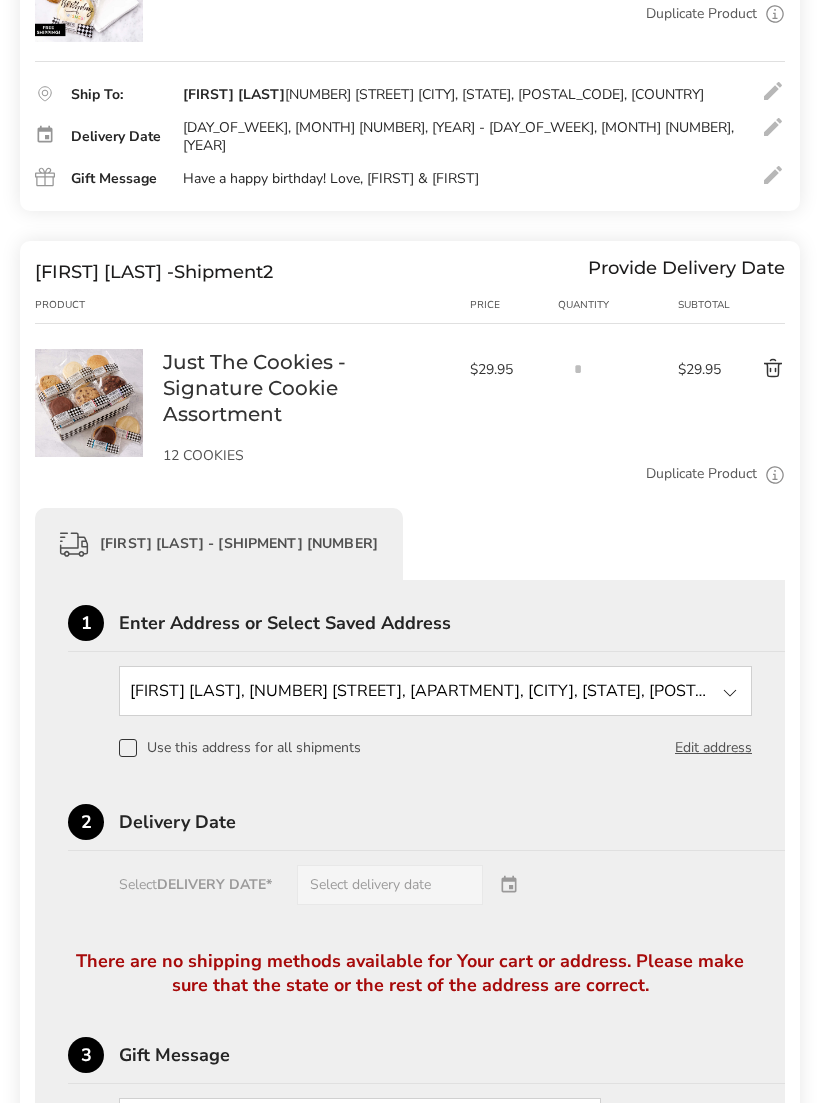 scroll, scrollTop: 447, scrollLeft: 0, axis: vertical 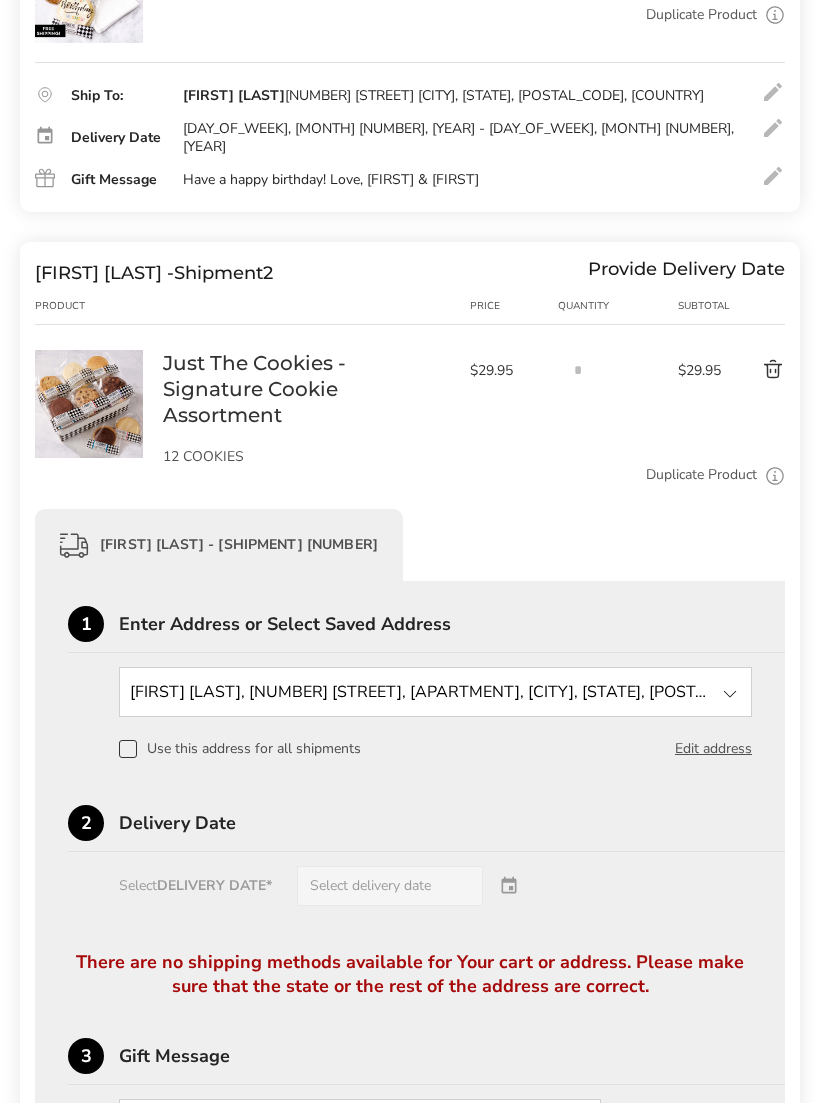 click at bounding box center (730, 694) 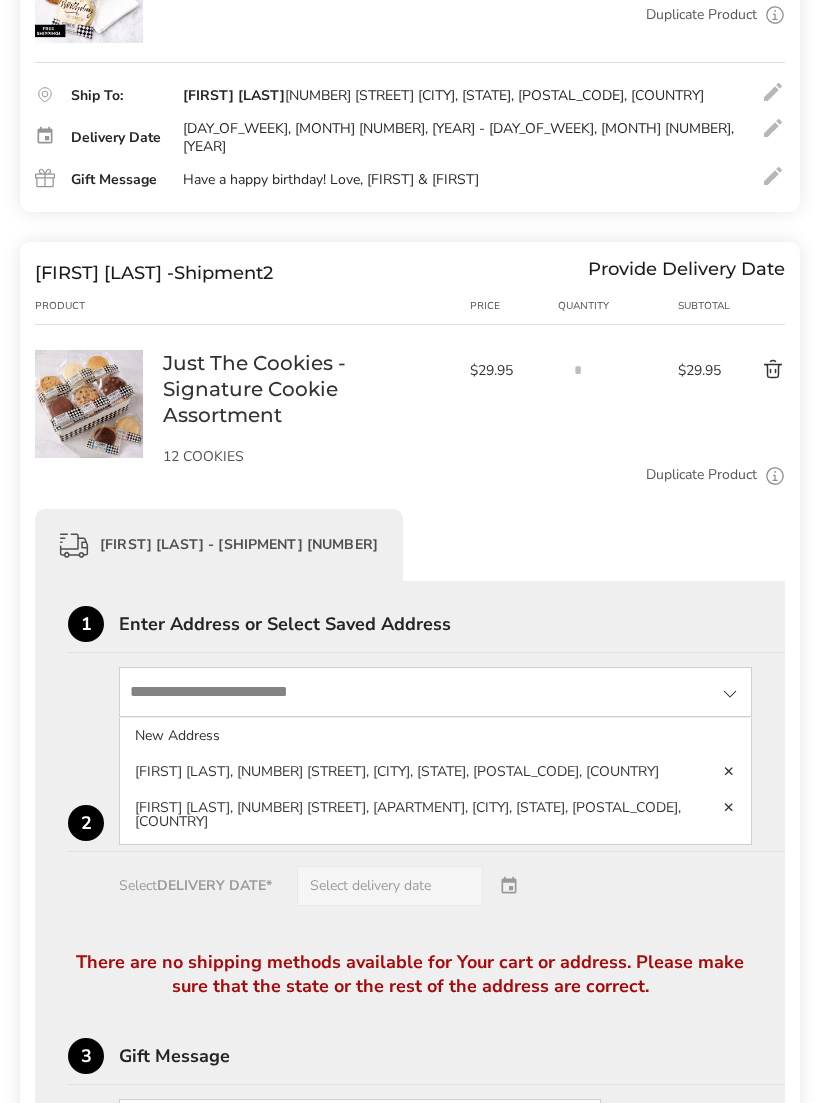 click at bounding box center [729, 807] 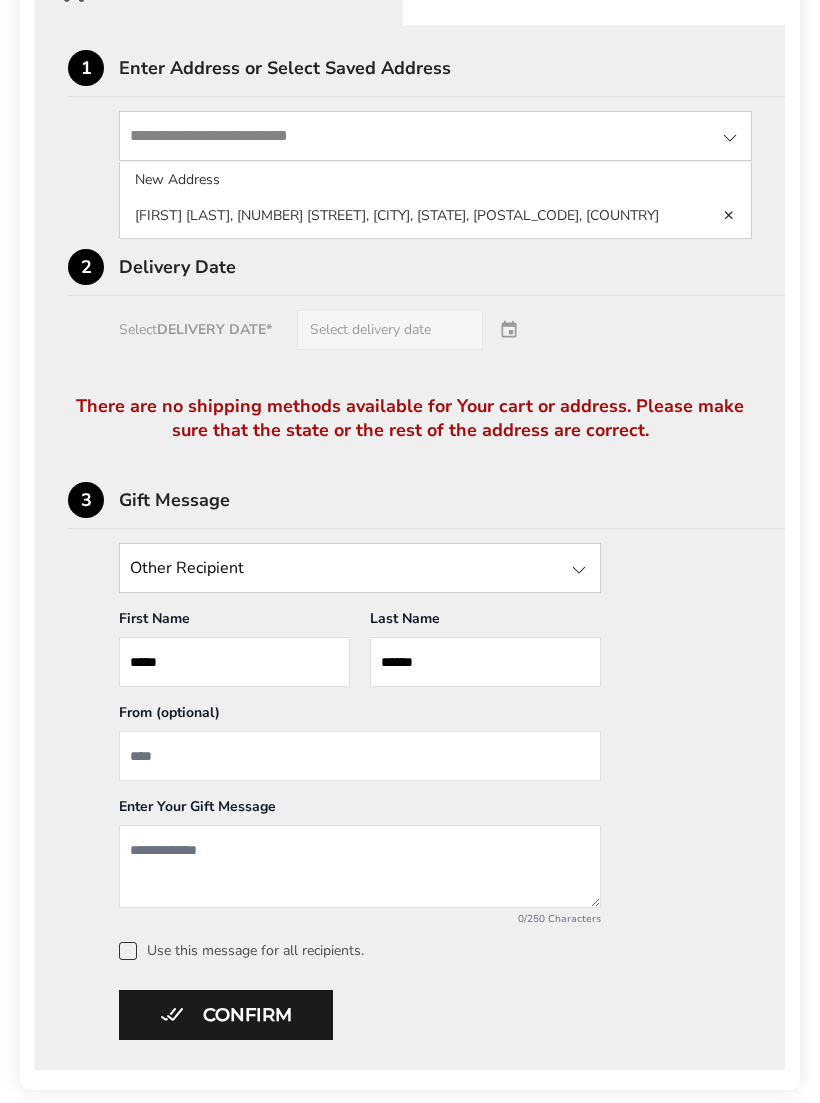 scroll, scrollTop: 1002, scrollLeft: 0, axis: vertical 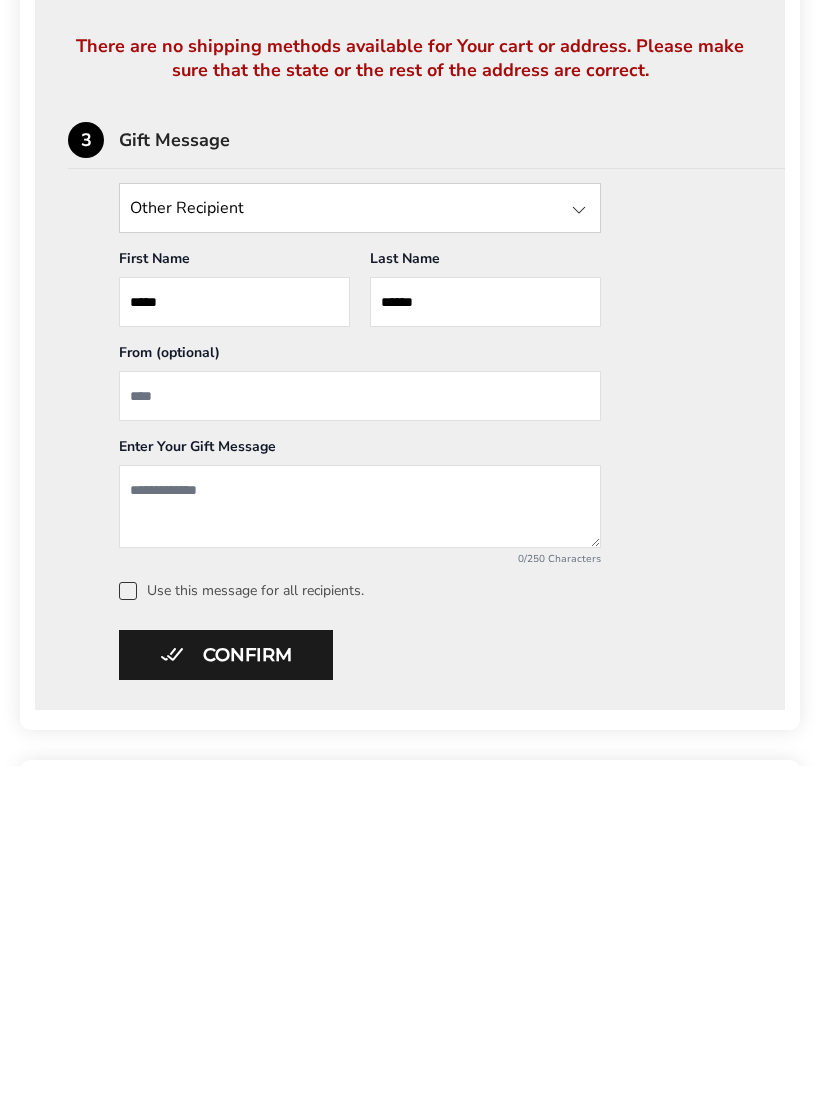 click at bounding box center [360, 843] 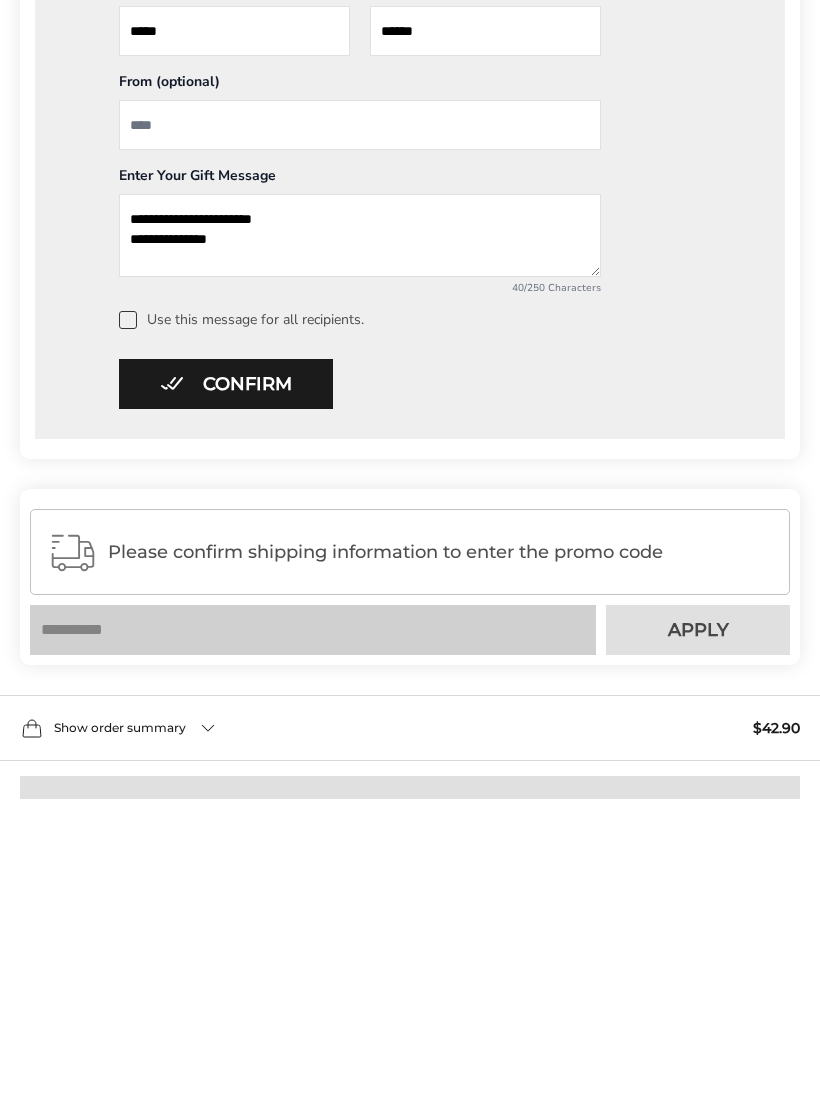 scroll, scrollTop: 1331, scrollLeft: 0, axis: vertical 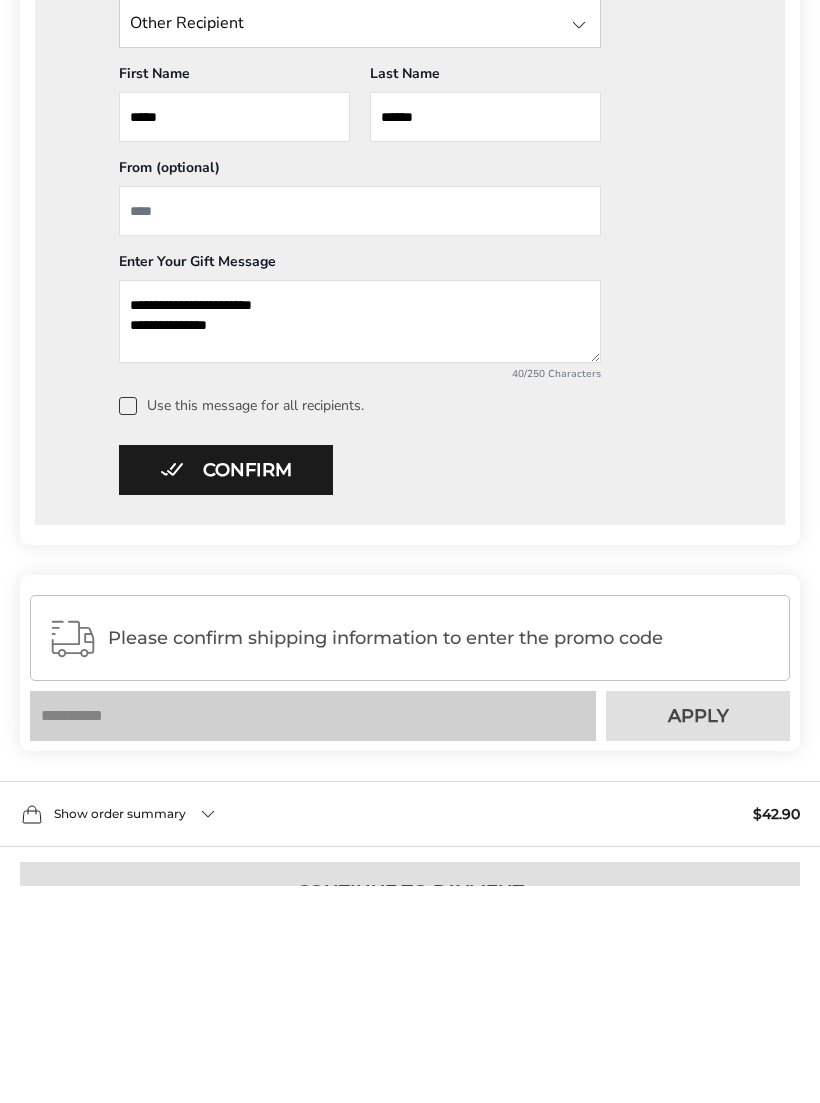 type on "**********" 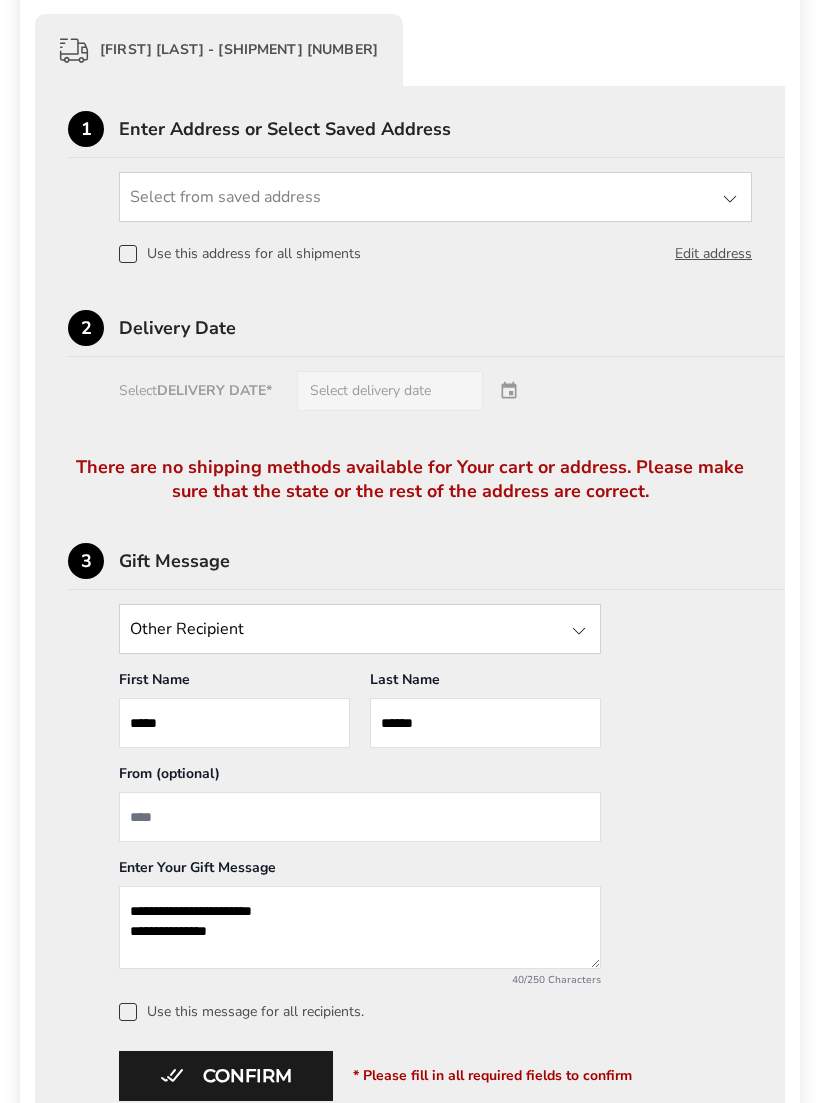 scroll, scrollTop: 942, scrollLeft: 0, axis: vertical 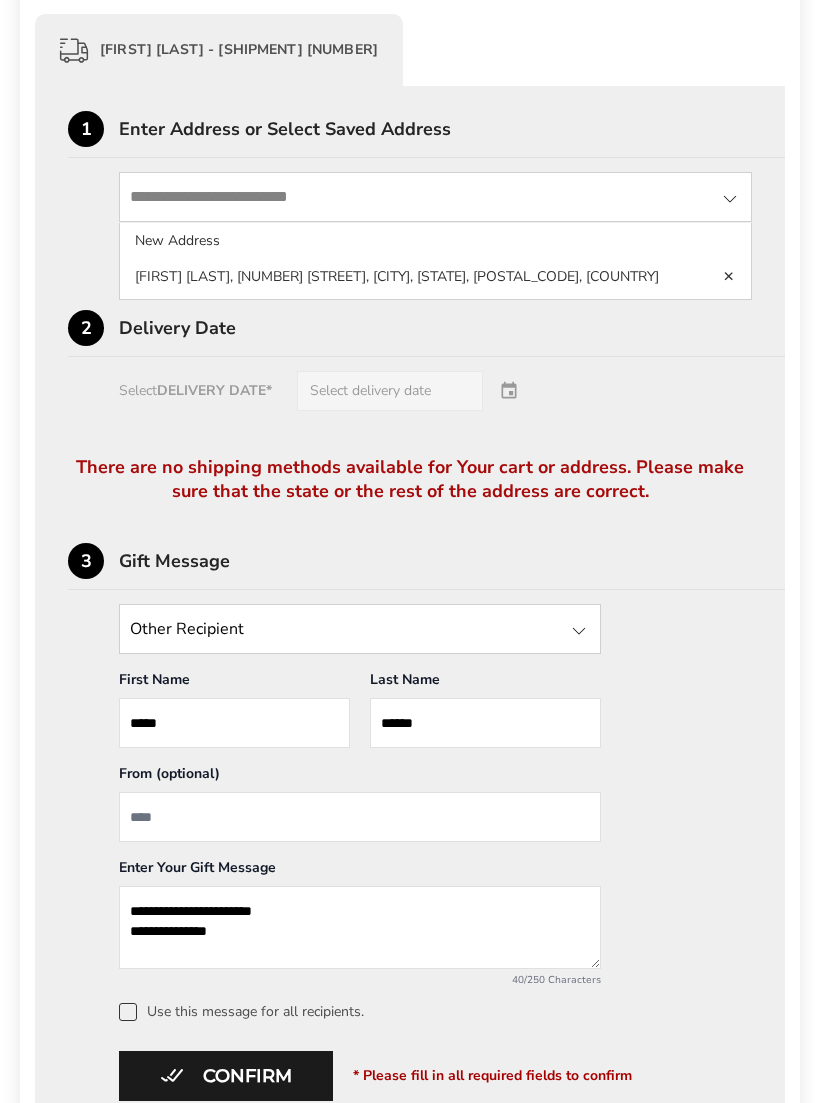 click on "New Address" 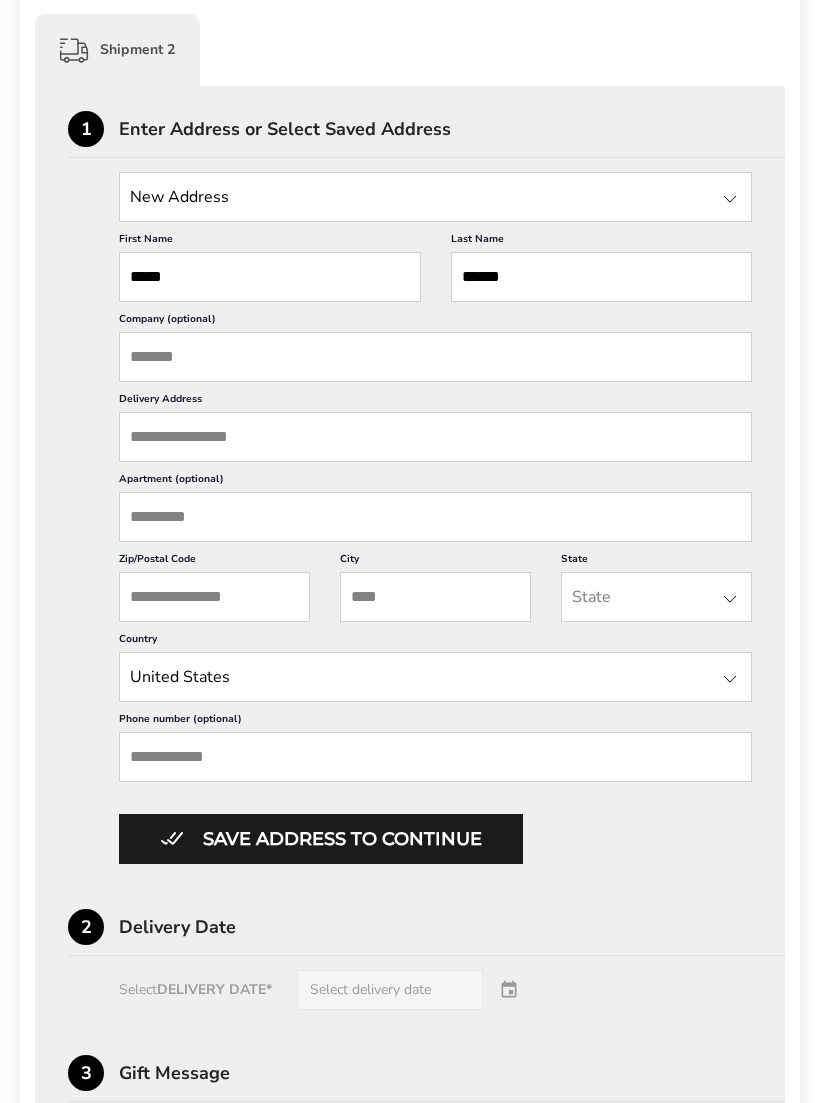 click on "Delivery Address" at bounding box center [435, 437] 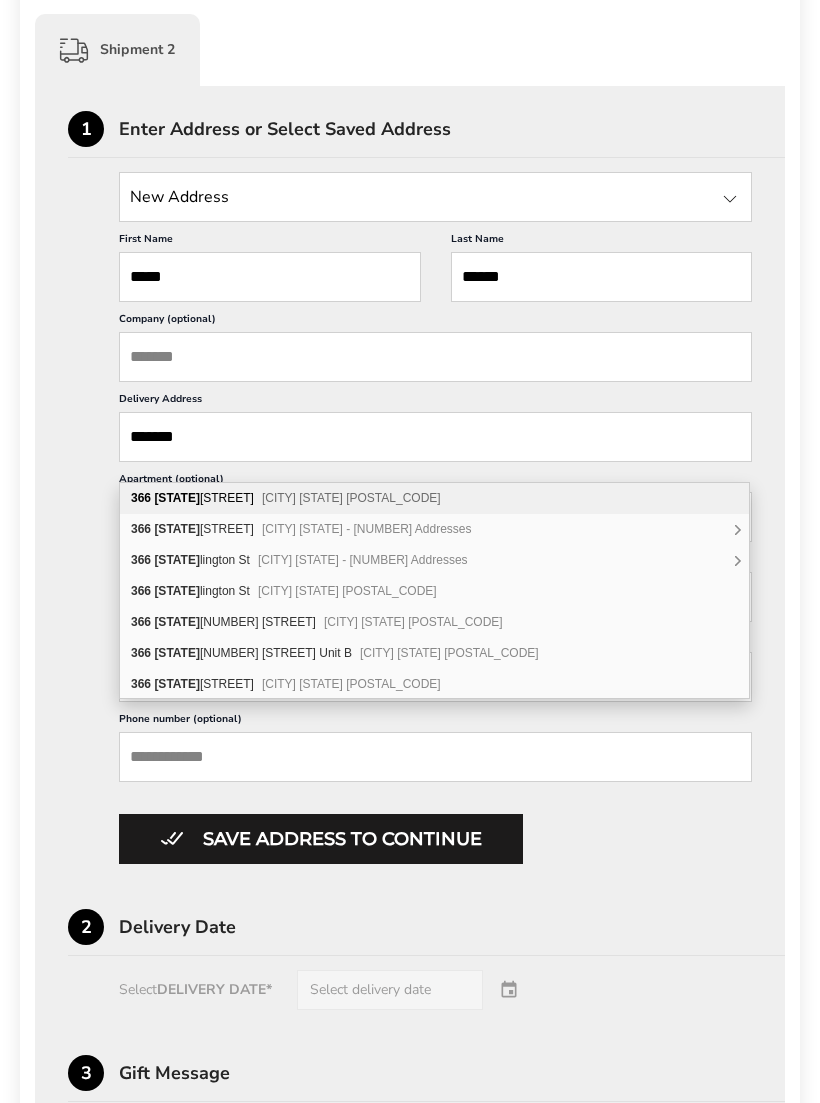 type on "*******" 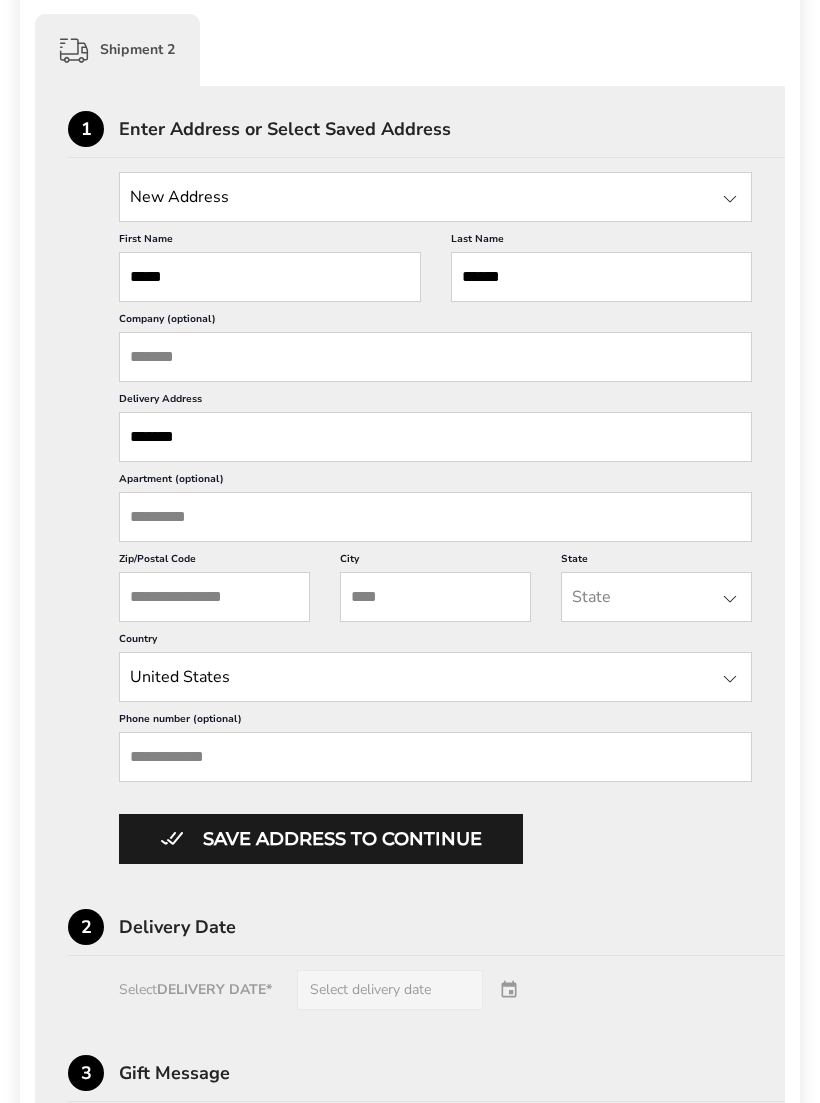 click on "Apartment (optional)" at bounding box center (435, 517) 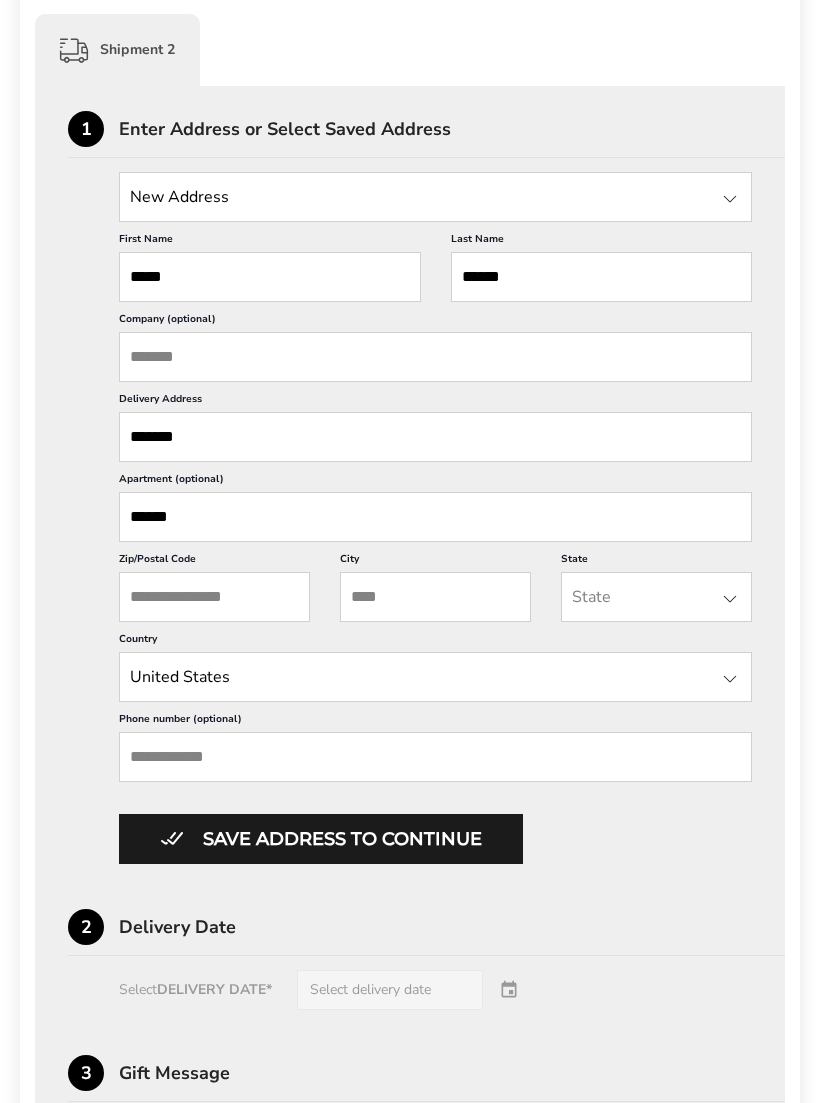 type on "******" 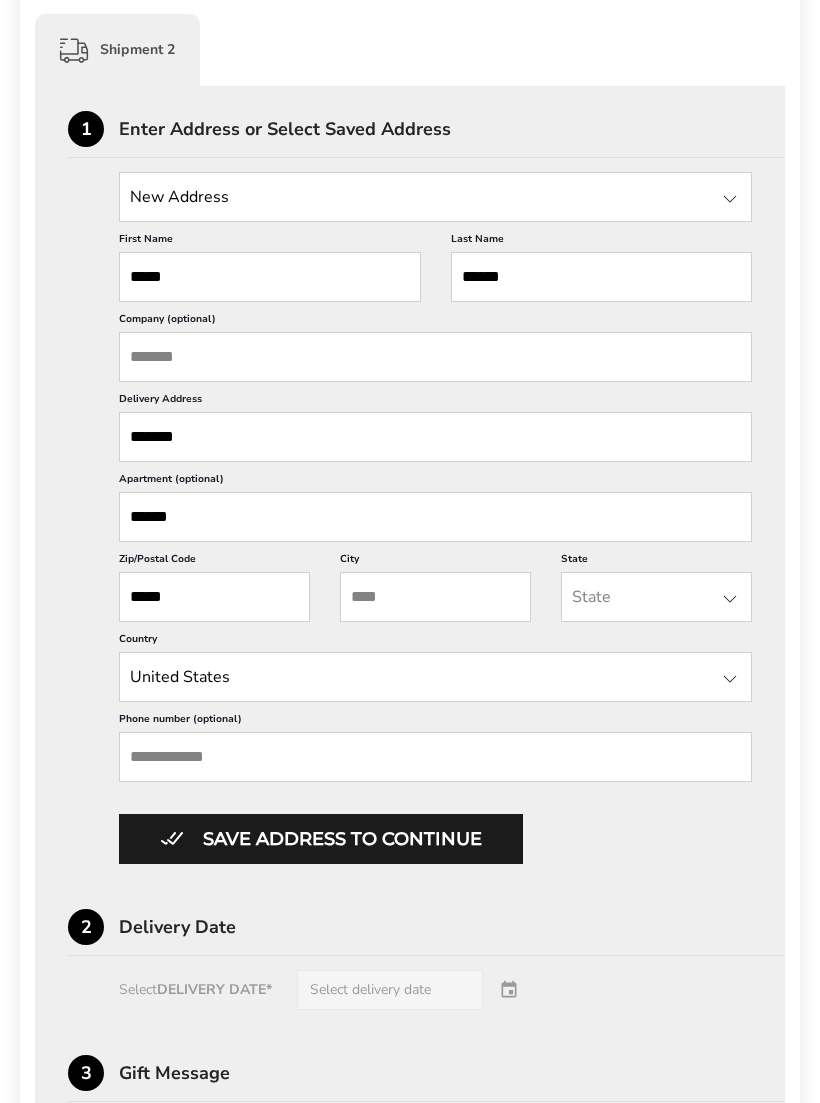 type on "*****" 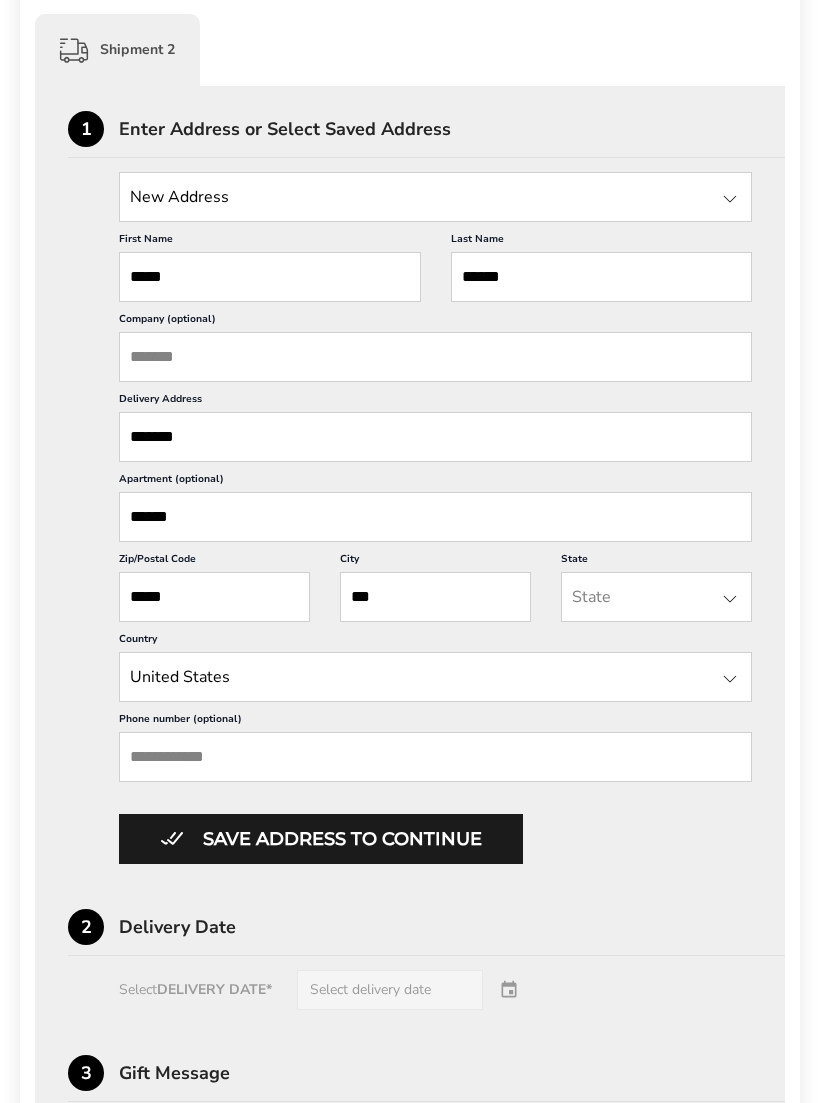 type on "***" 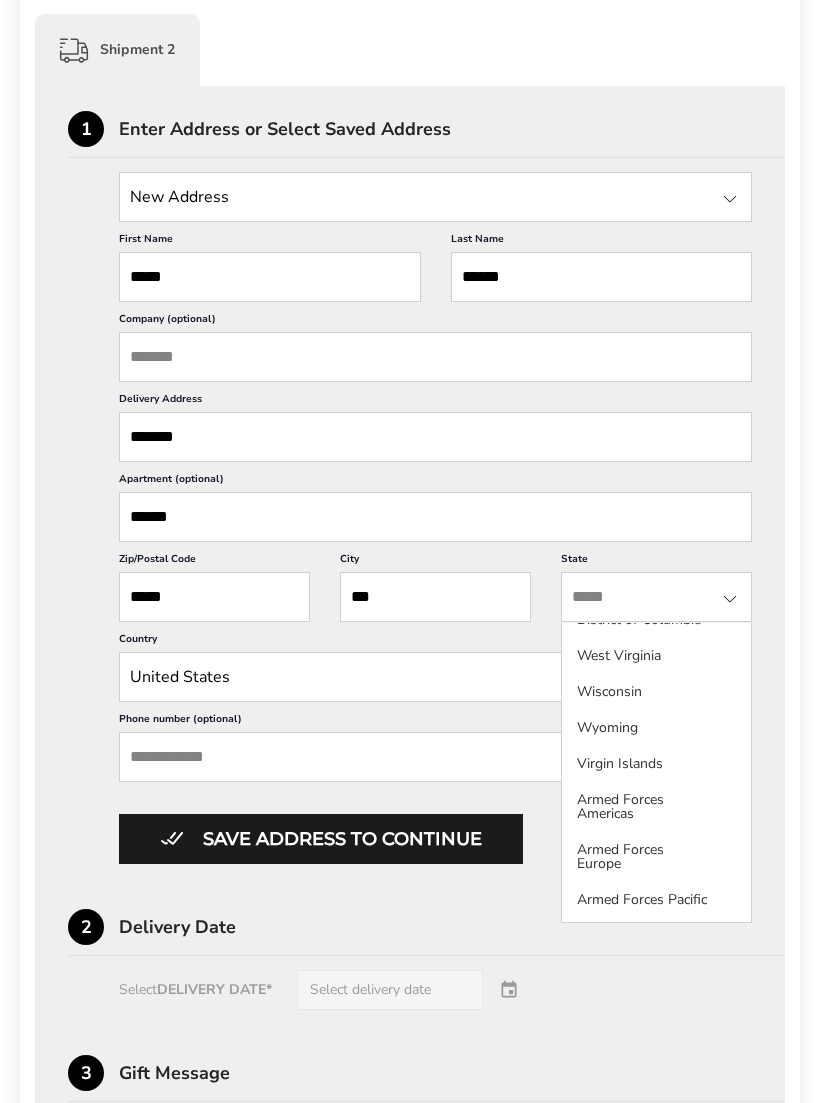 scroll, scrollTop: 1993, scrollLeft: 0, axis: vertical 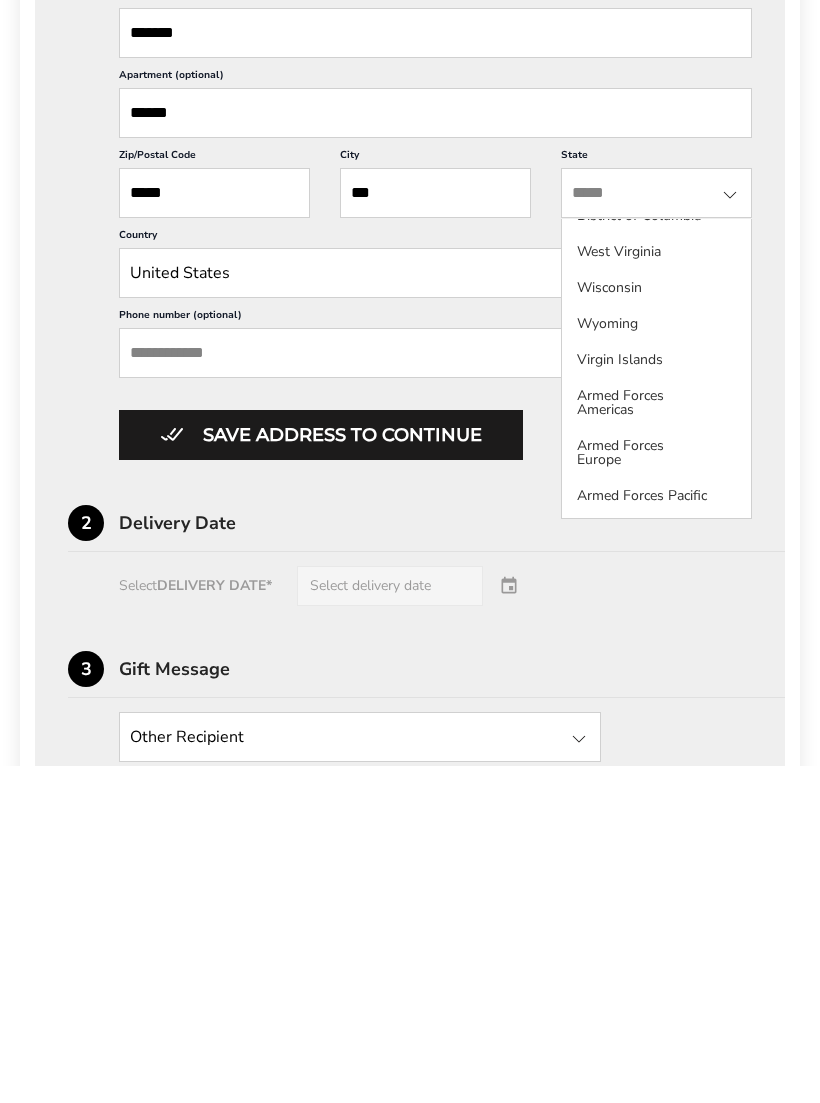 click on "Armed Forces Pacific" 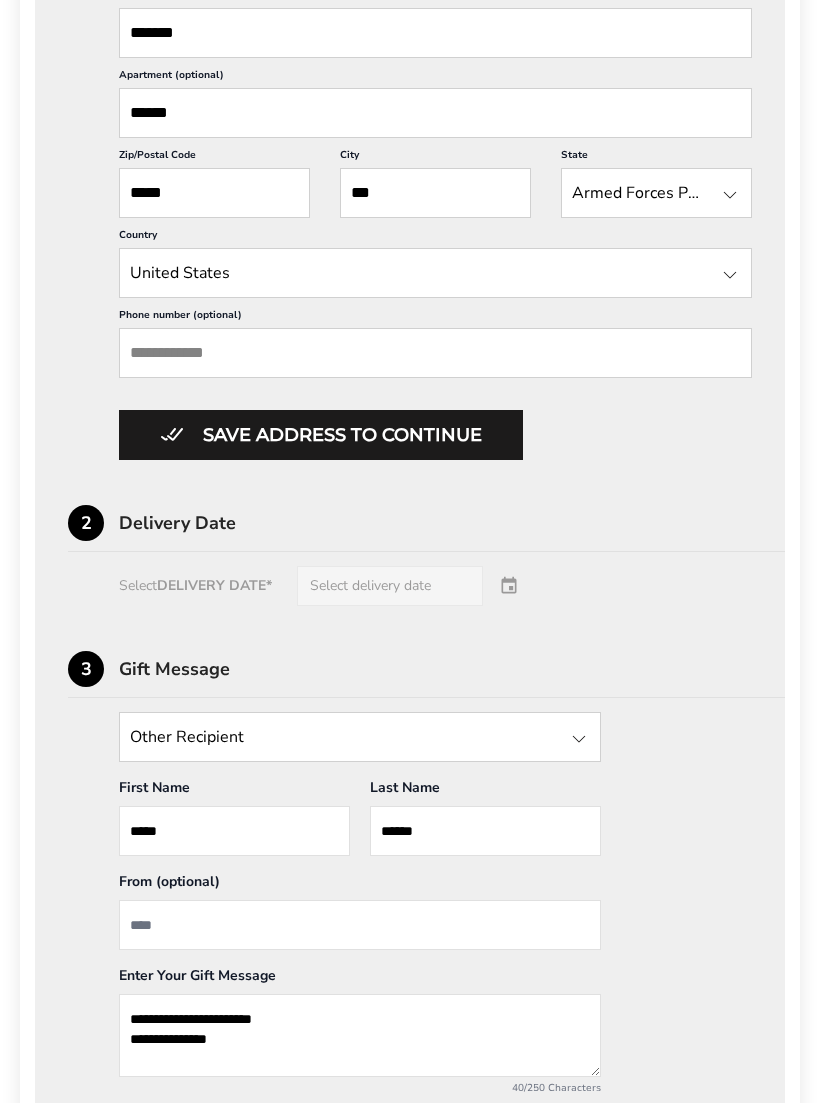 click at bounding box center [730, 195] 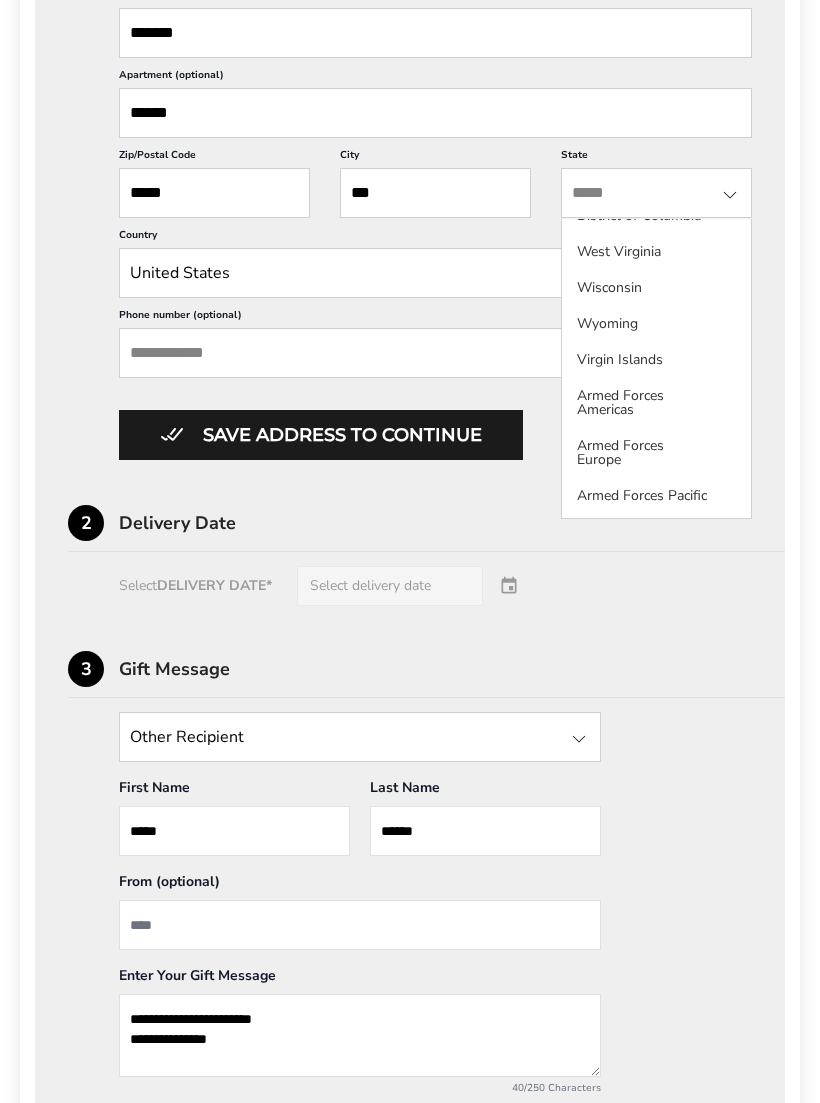 click on "Armed Forces Europe" 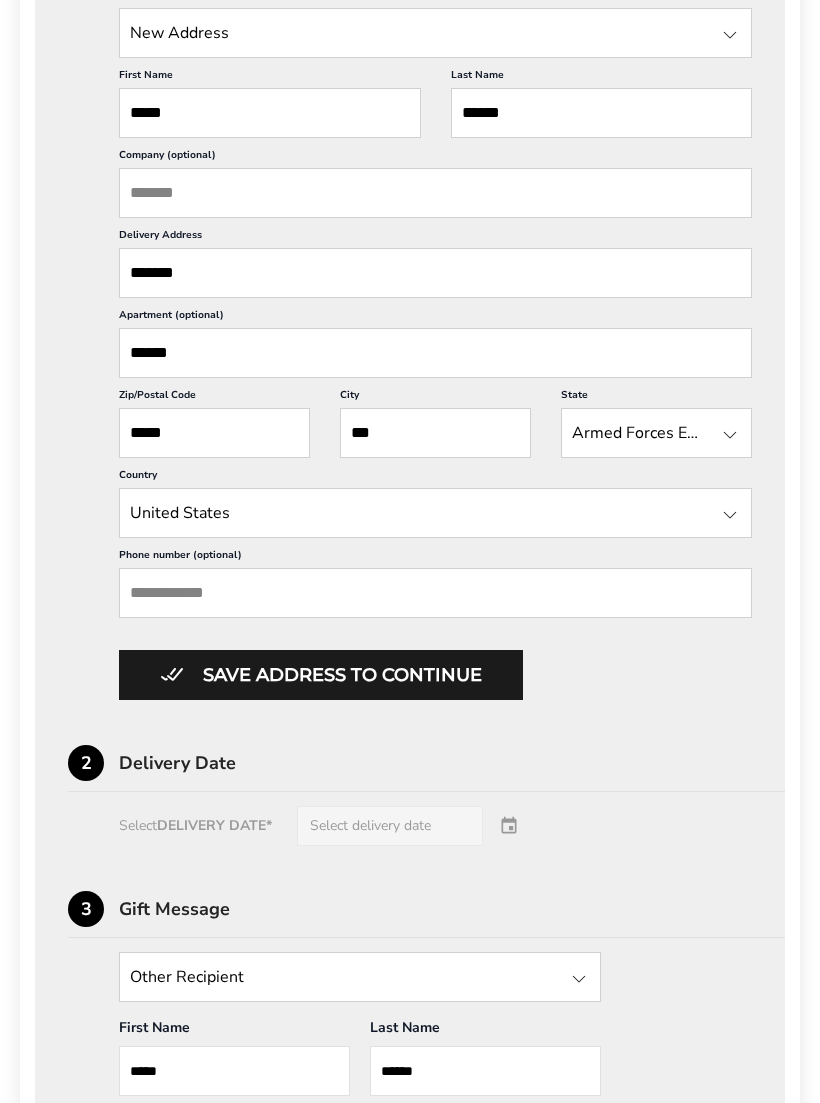 scroll, scrollTop: 1106, scrollLeft: 0, axis: vertical 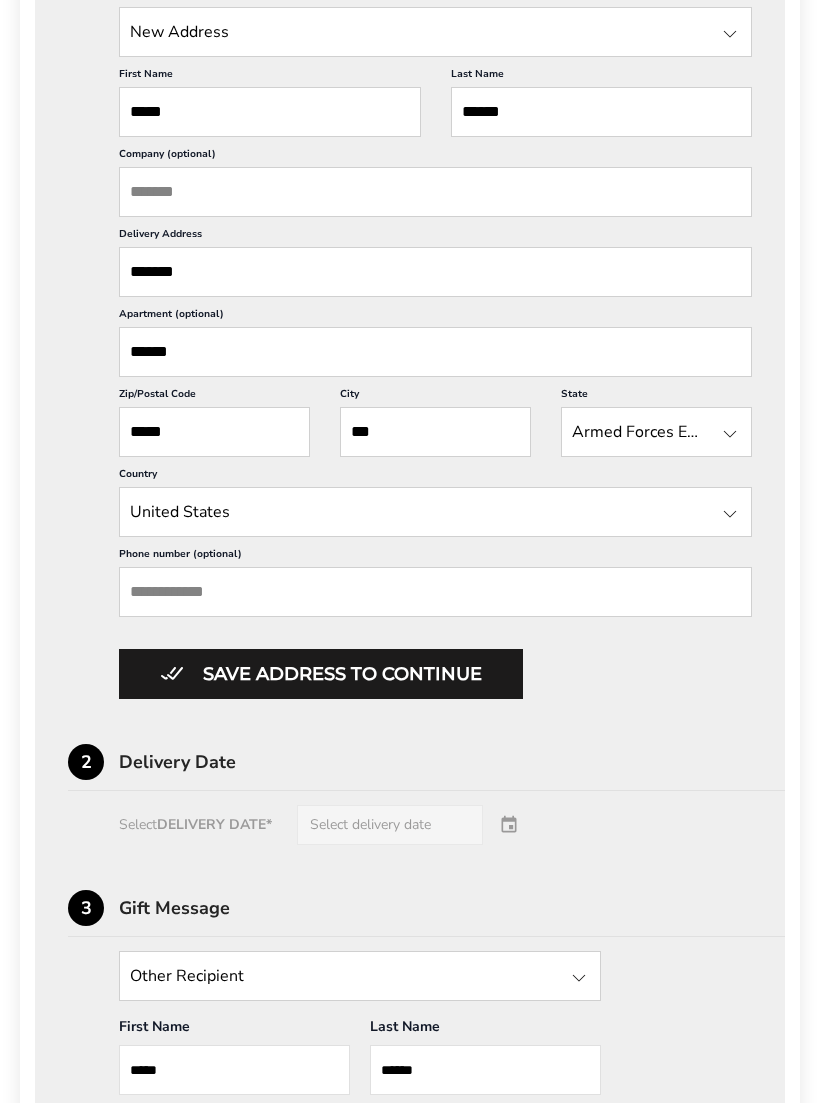 click on "Save address to continue" at bounding box center (321, 675) 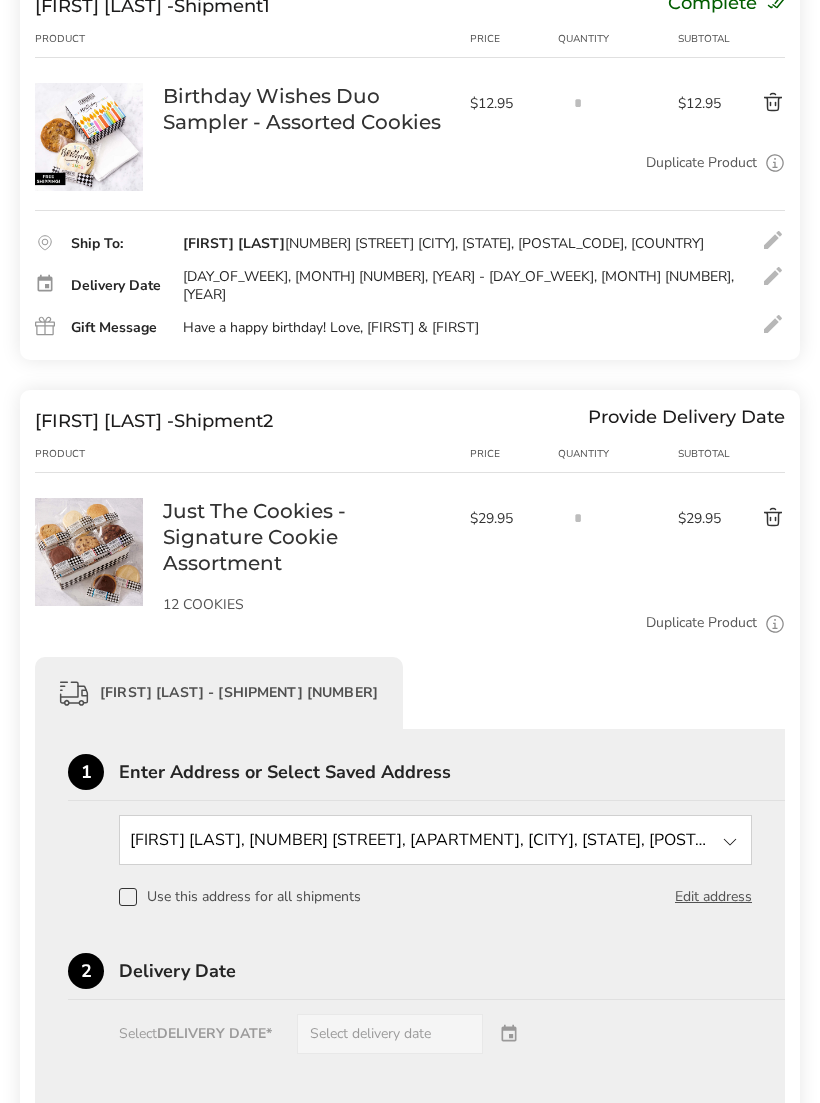 scroll, scrollTop: 296, scrollLeft: 0, axis: vertical 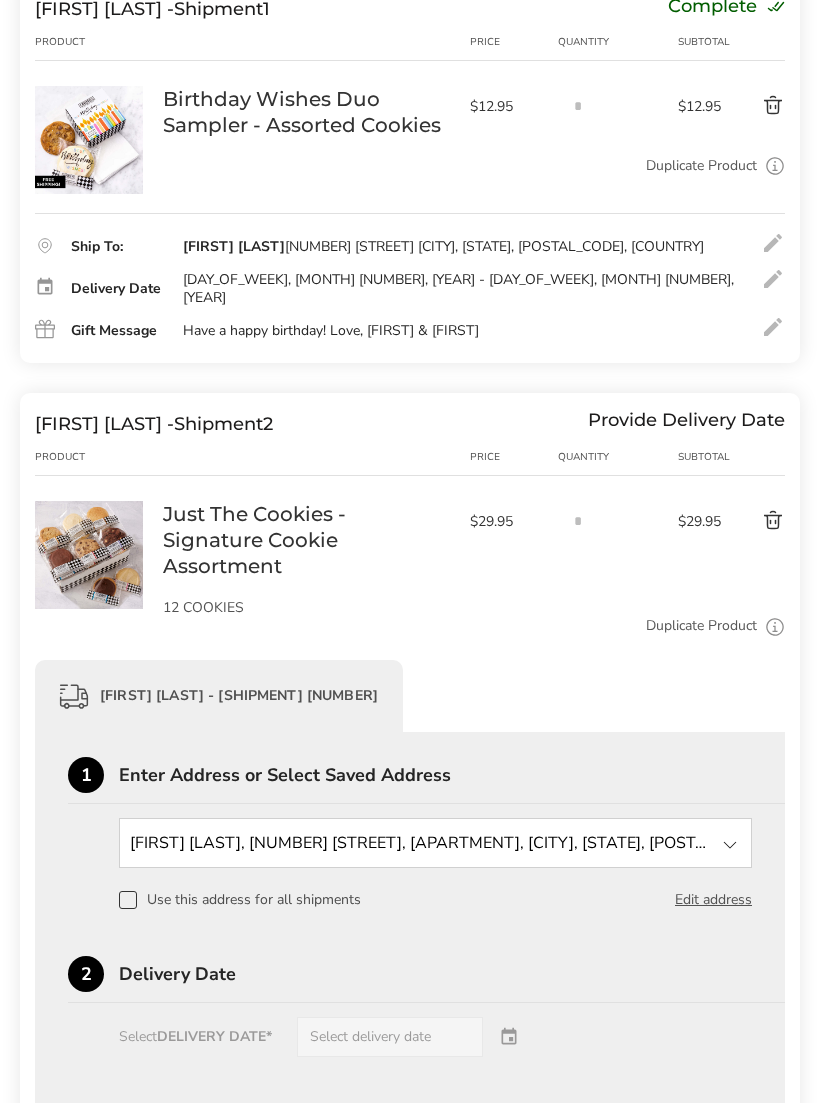 click at bounding box center [755, 521] 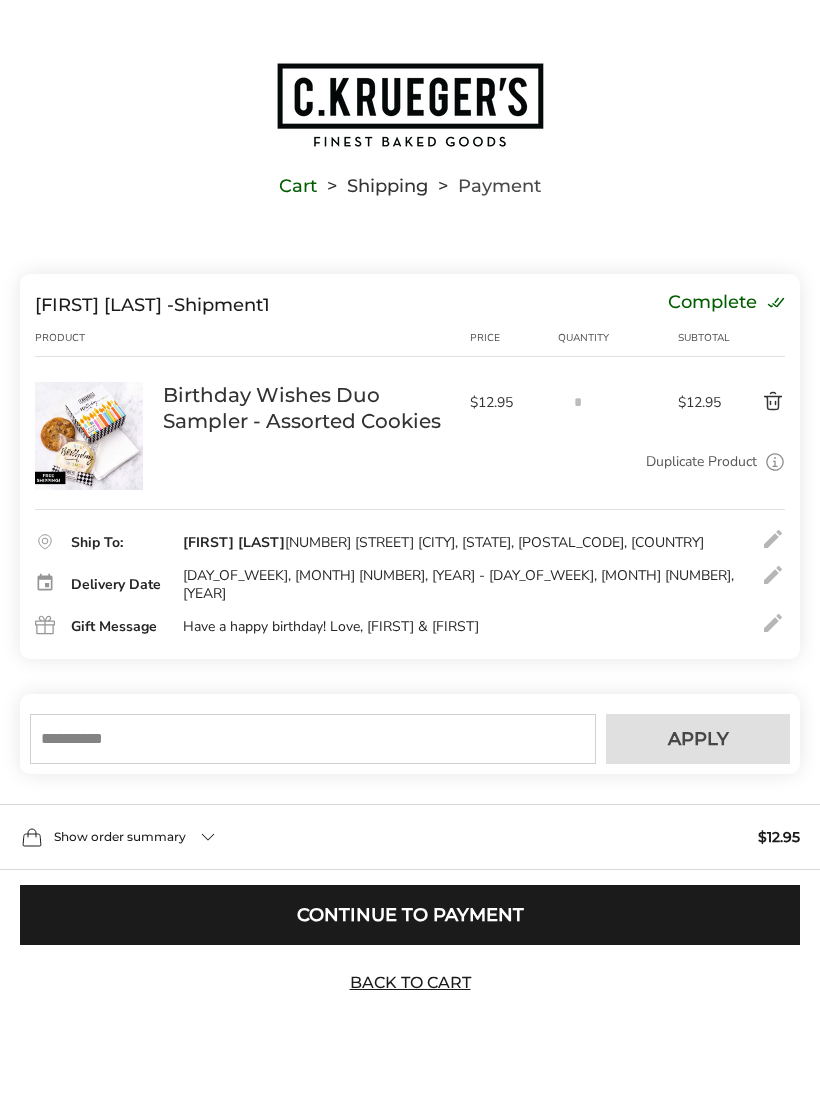 scroll, scrollTop: 6, scrollLeft: 0, axis: vertical 